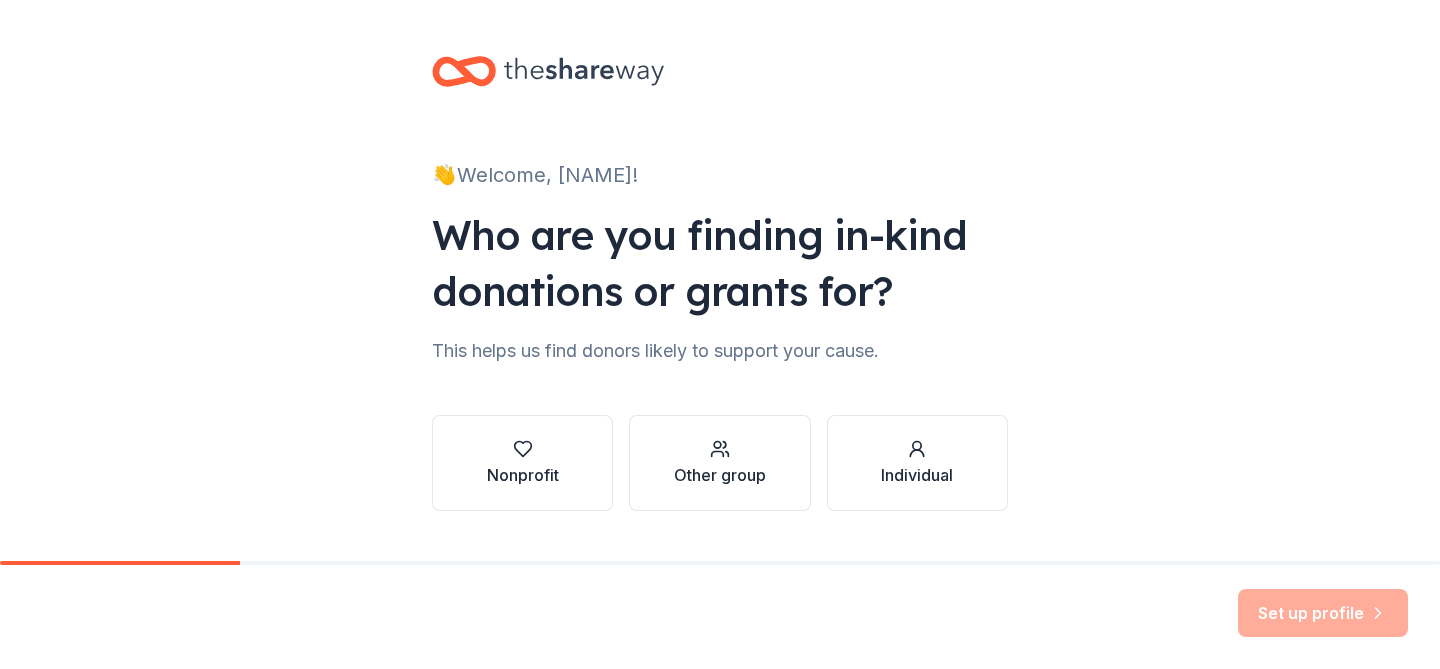 scroll, scrollTop: 0, scrollLeft: 0, axis: both 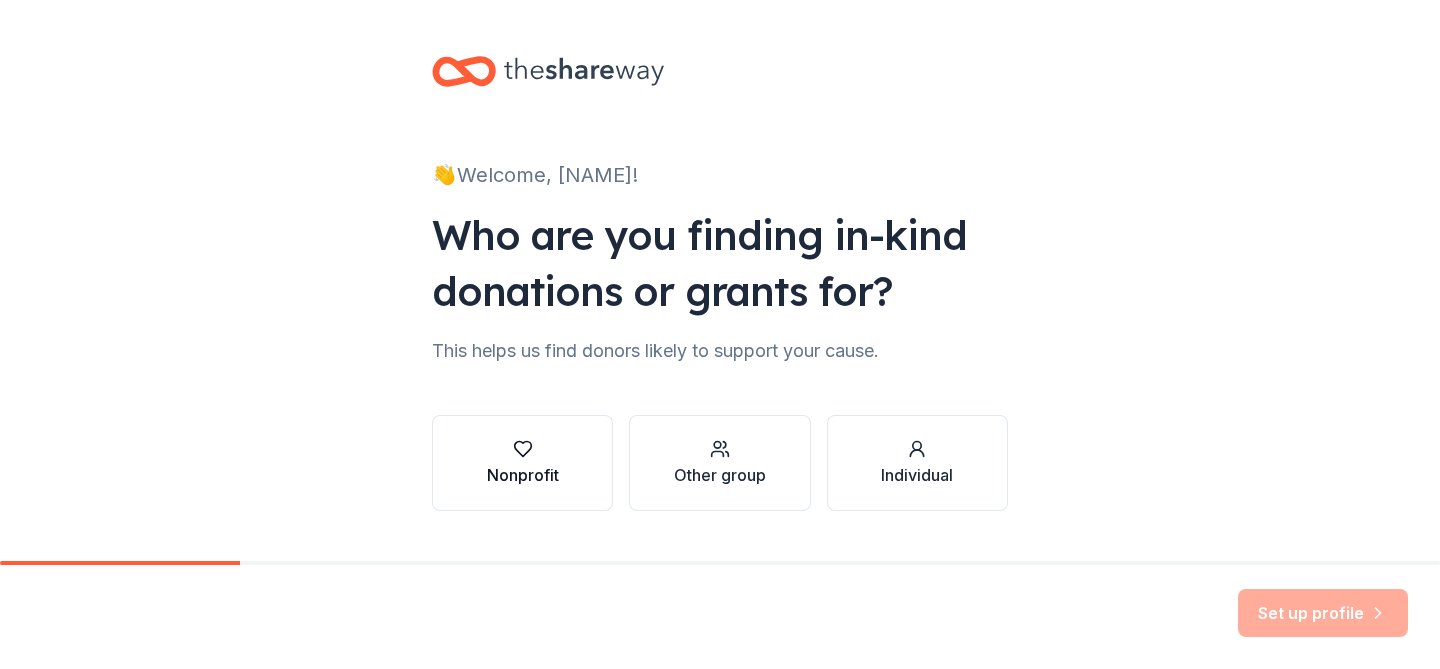 click on "Nonprofit" at bounding box center [523, 475] 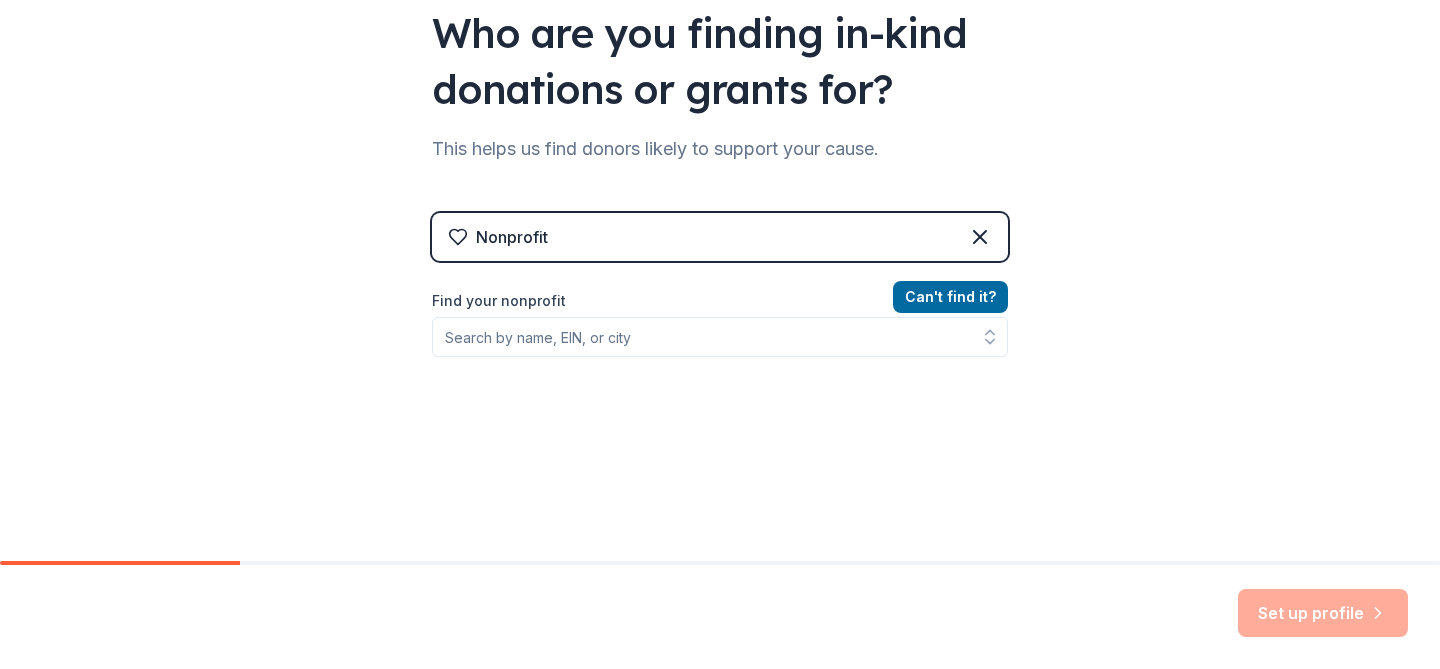 scroll, scrollTop: 209, scrollLeft: 0, axis: vertical 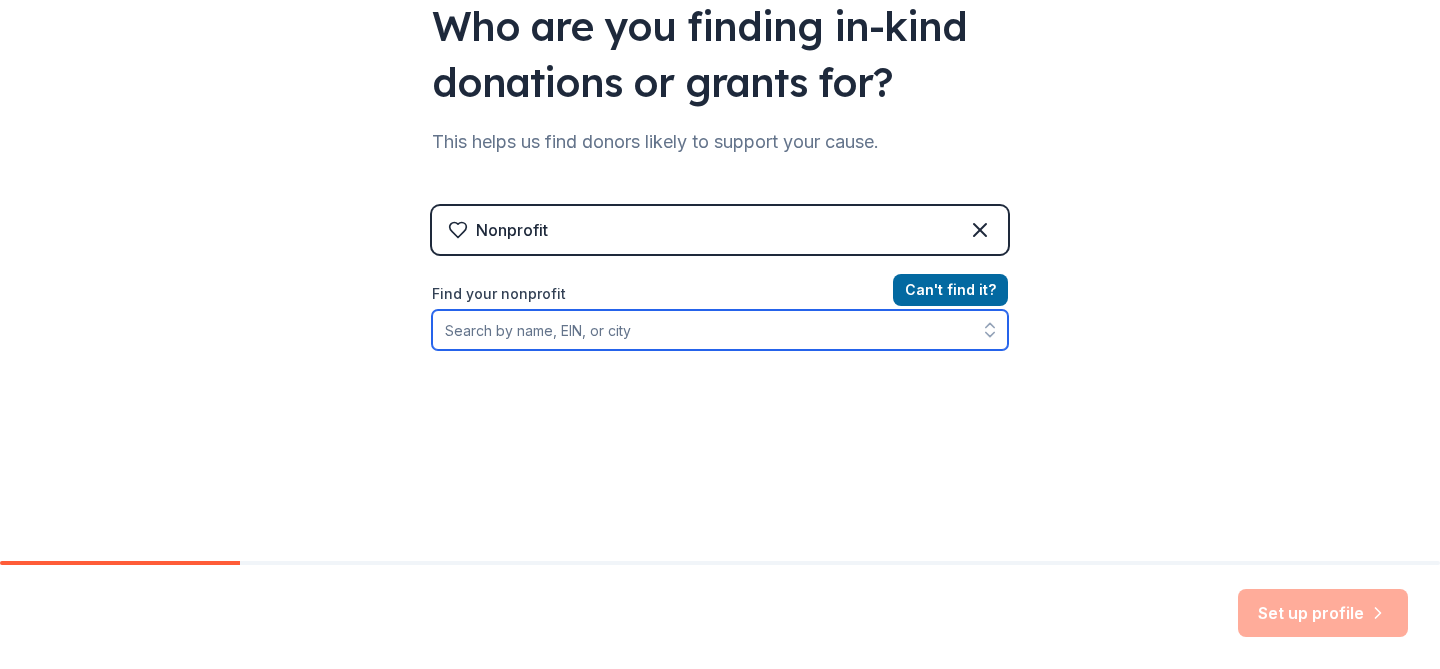 click on "Find your nonprofit" at bounding box center [720, 330] 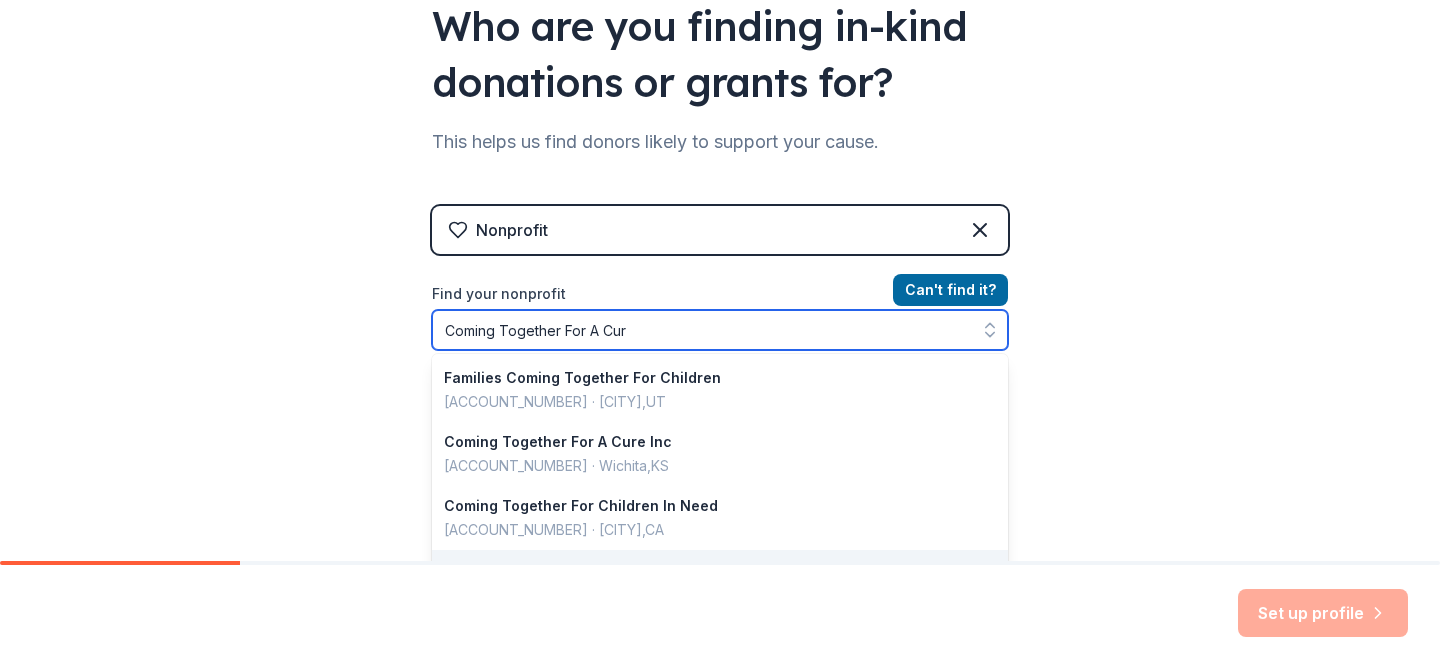 type on "Coming Together For A Cure" 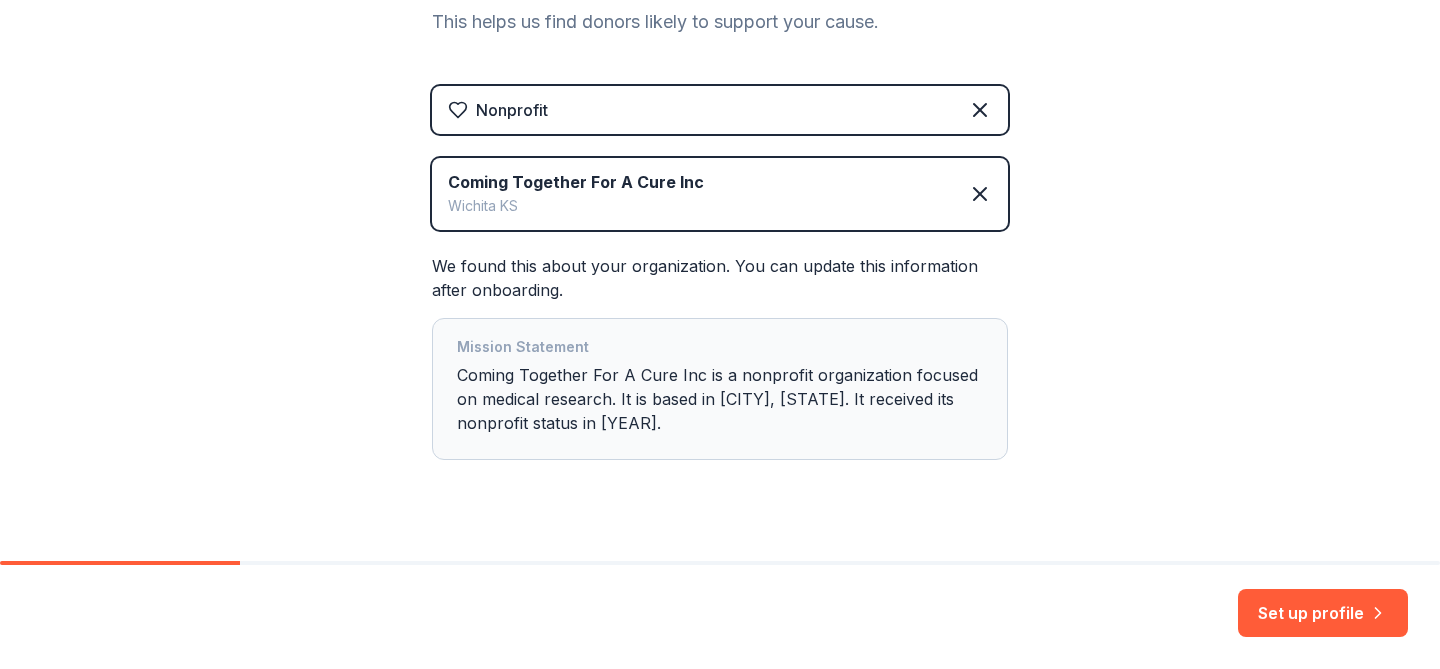 scroll, scrollTop: 364, scrollLeft: 0, axis: vertical 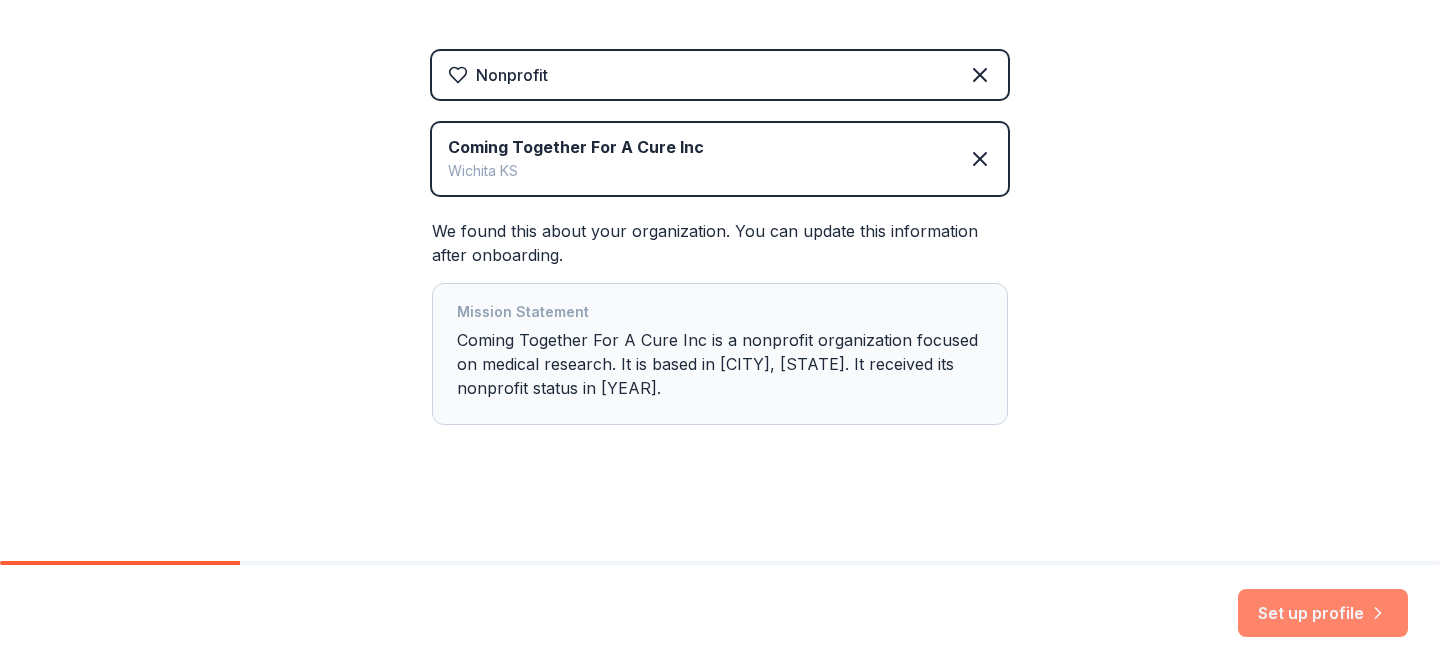 click on "Set up profile" at bounding box center [1323, 613] 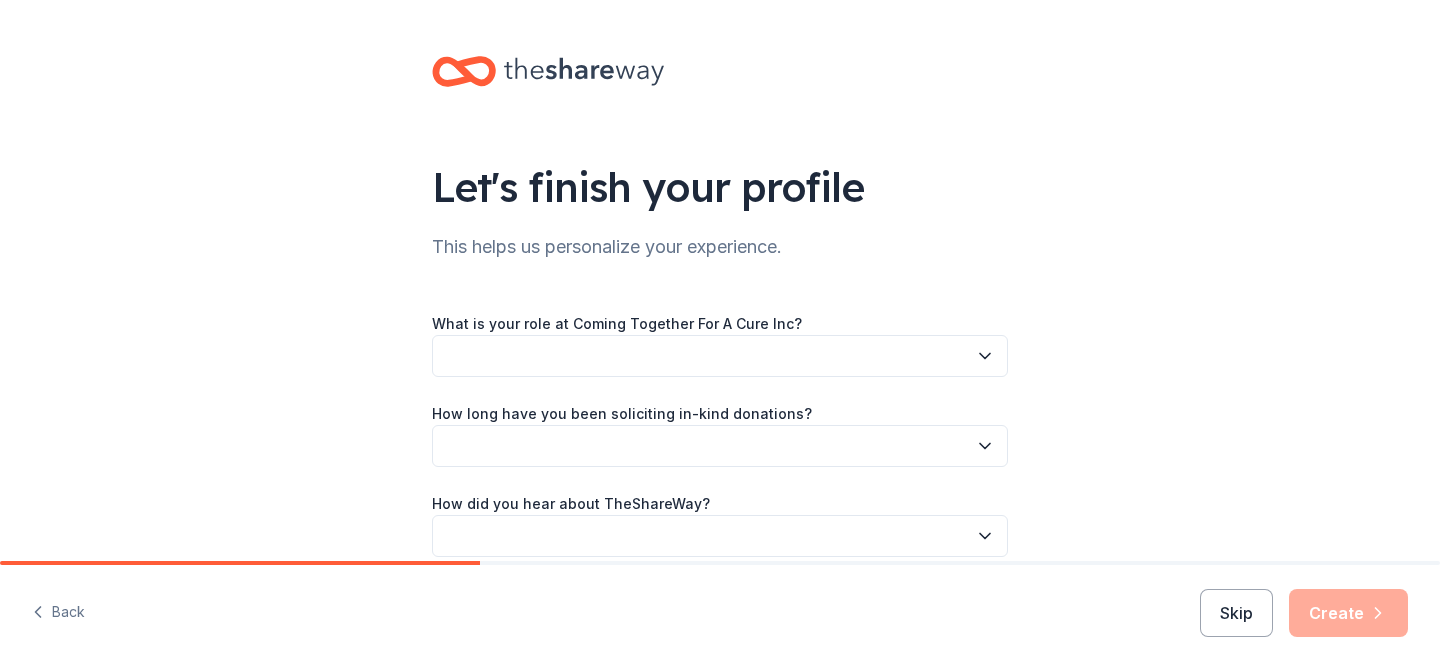 click at bounding box center [720, 356] 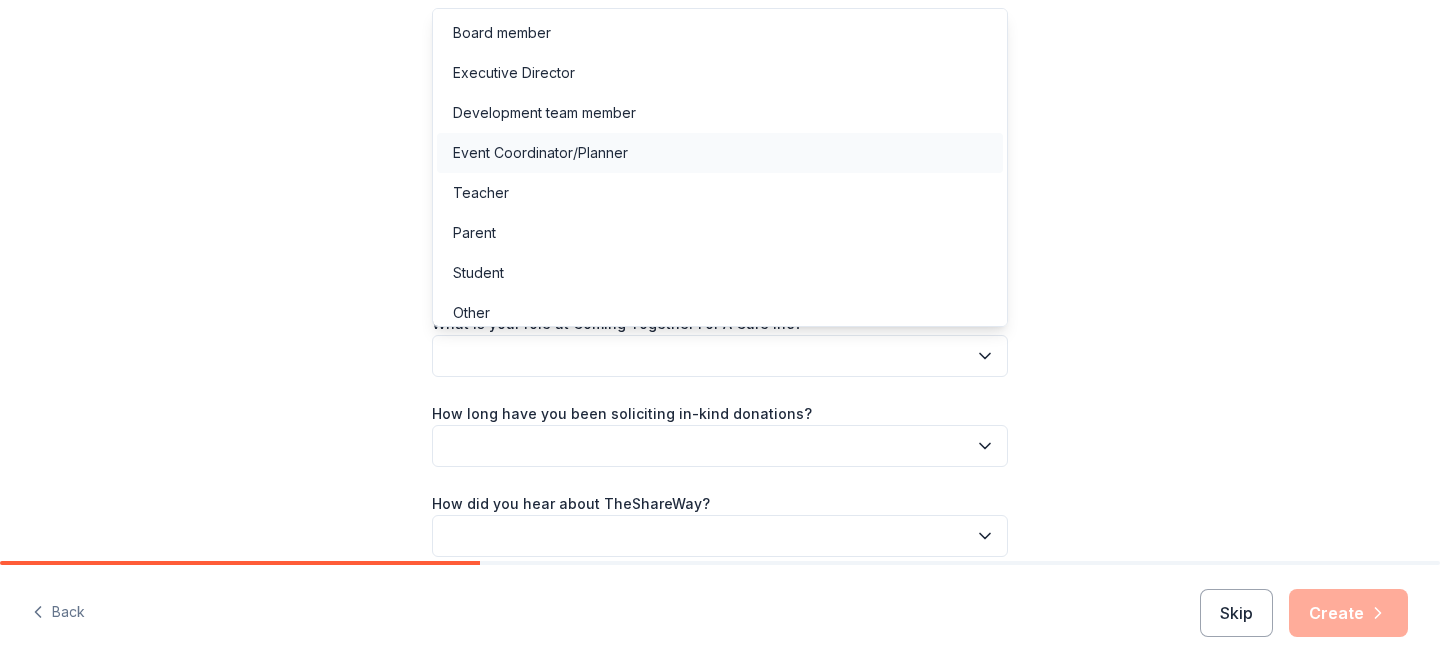 click on "Event Coordinator/Planner" at bounding box center (720, 153) 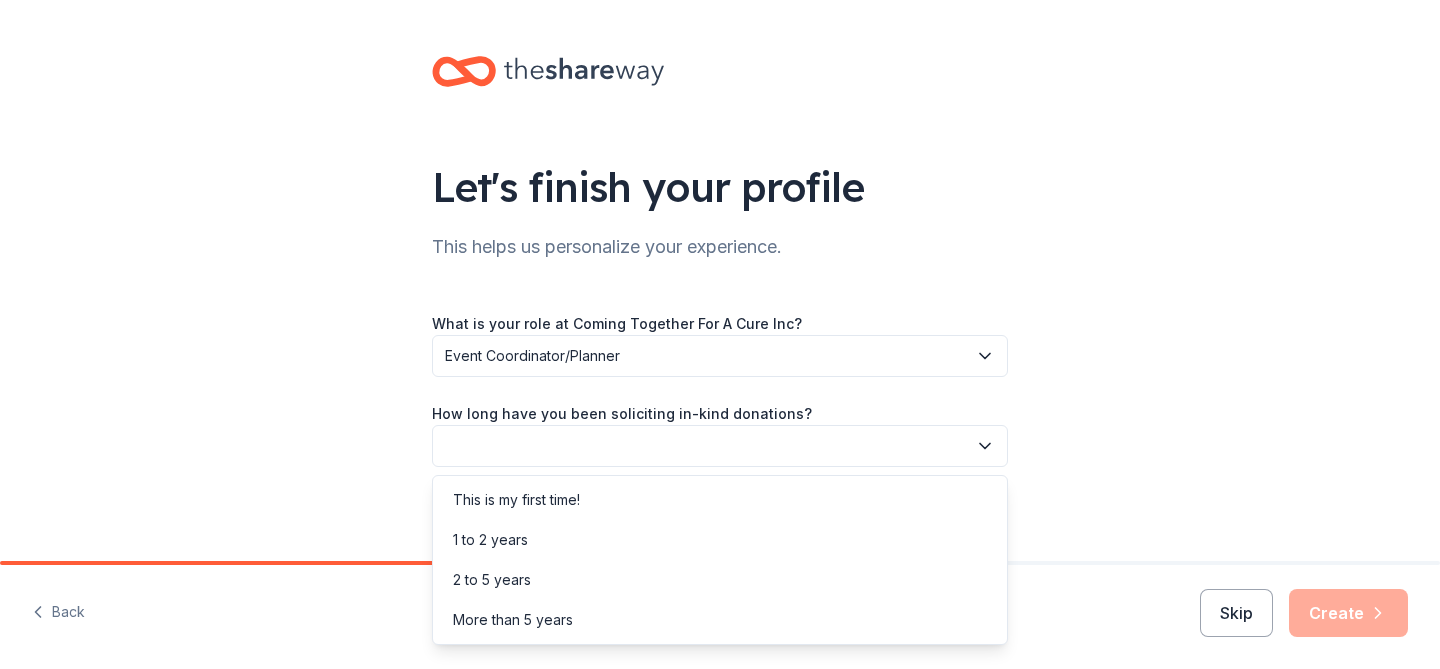 click at bounding box center [720, 446] 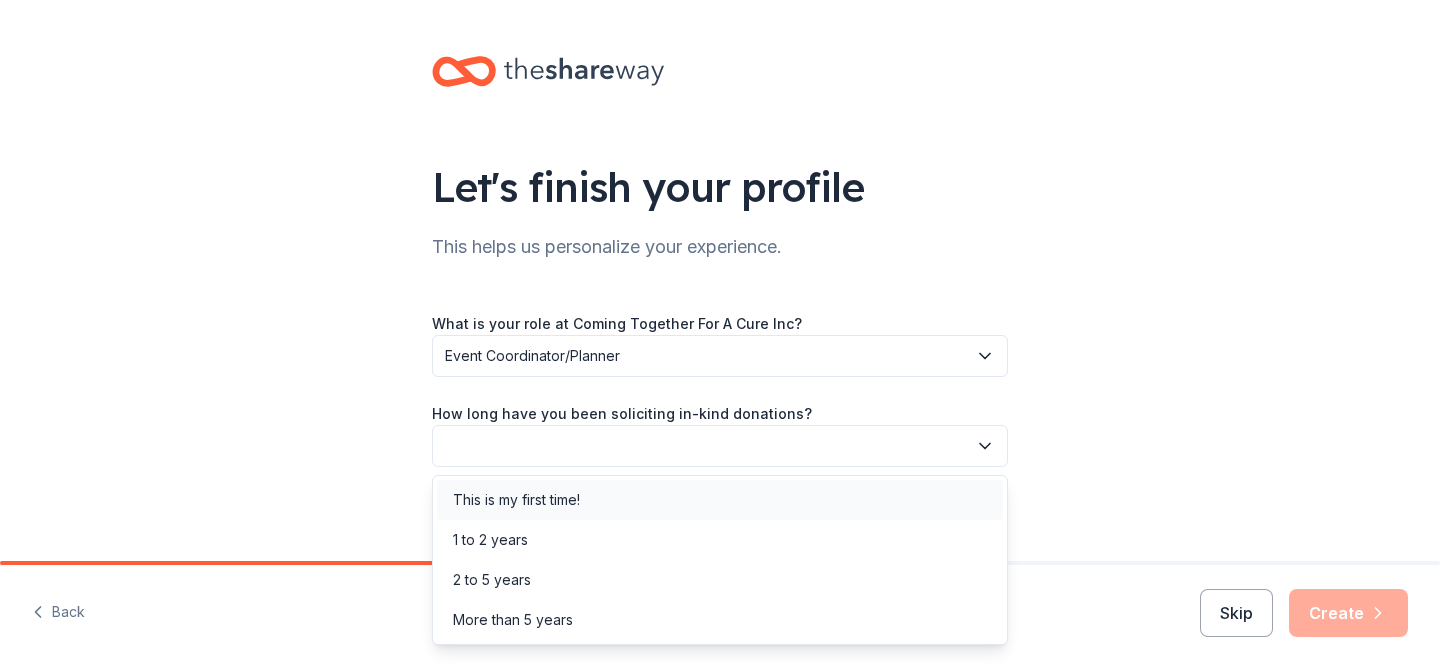 click on "This is my first time!" at bounding box center [720, 500] 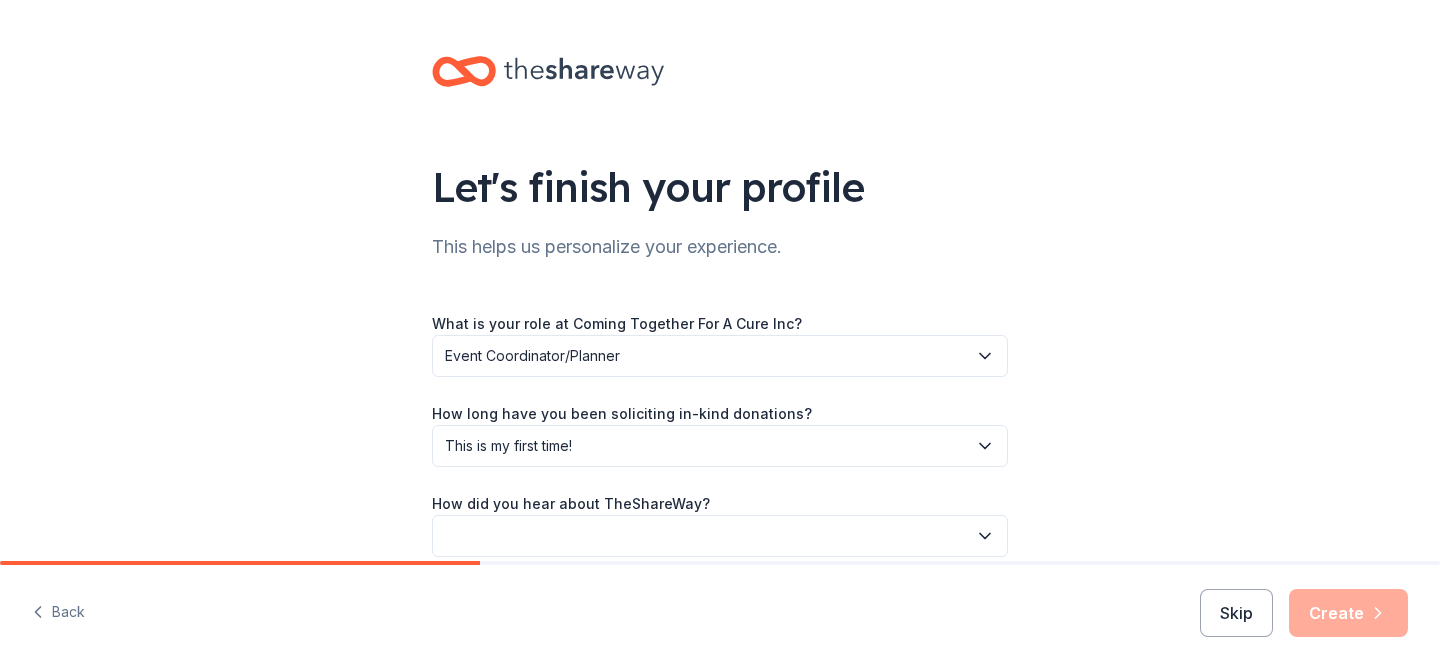 scroll, scrollTop: 92, scrollLeft: 0, axis: vertical 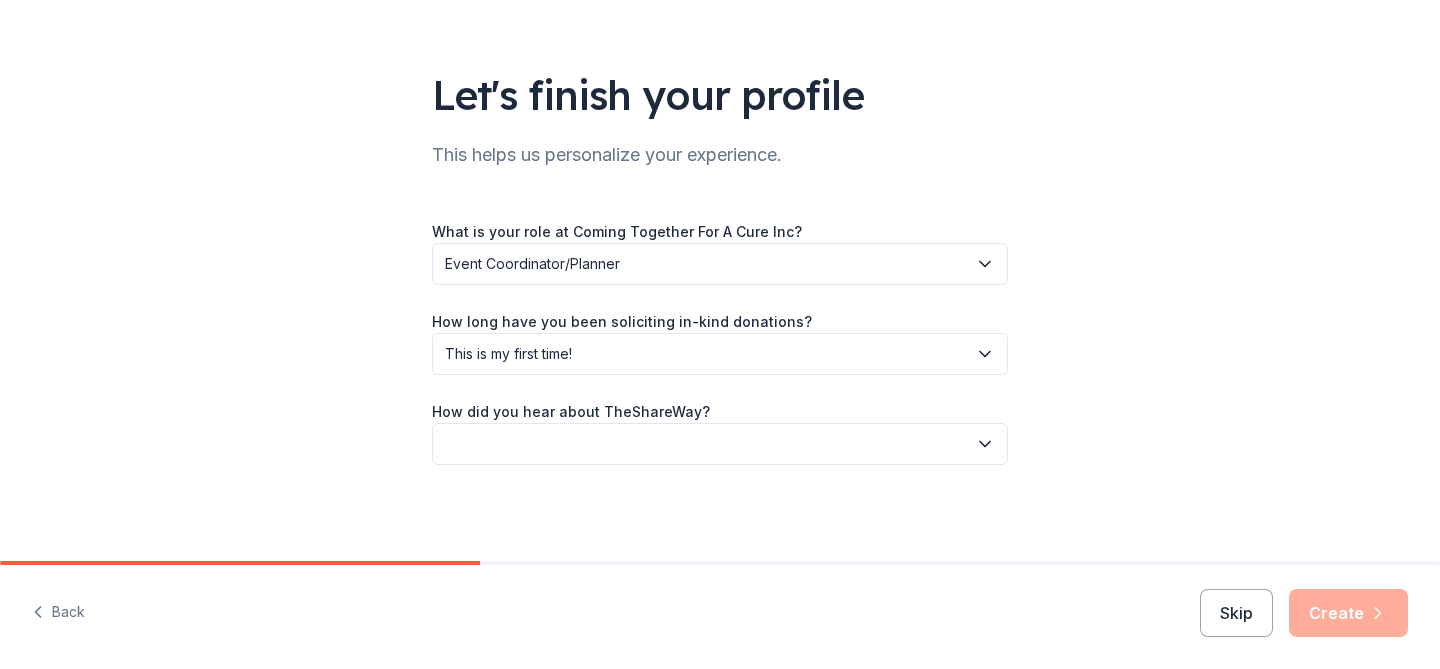 click at bounding box center (720, 444) 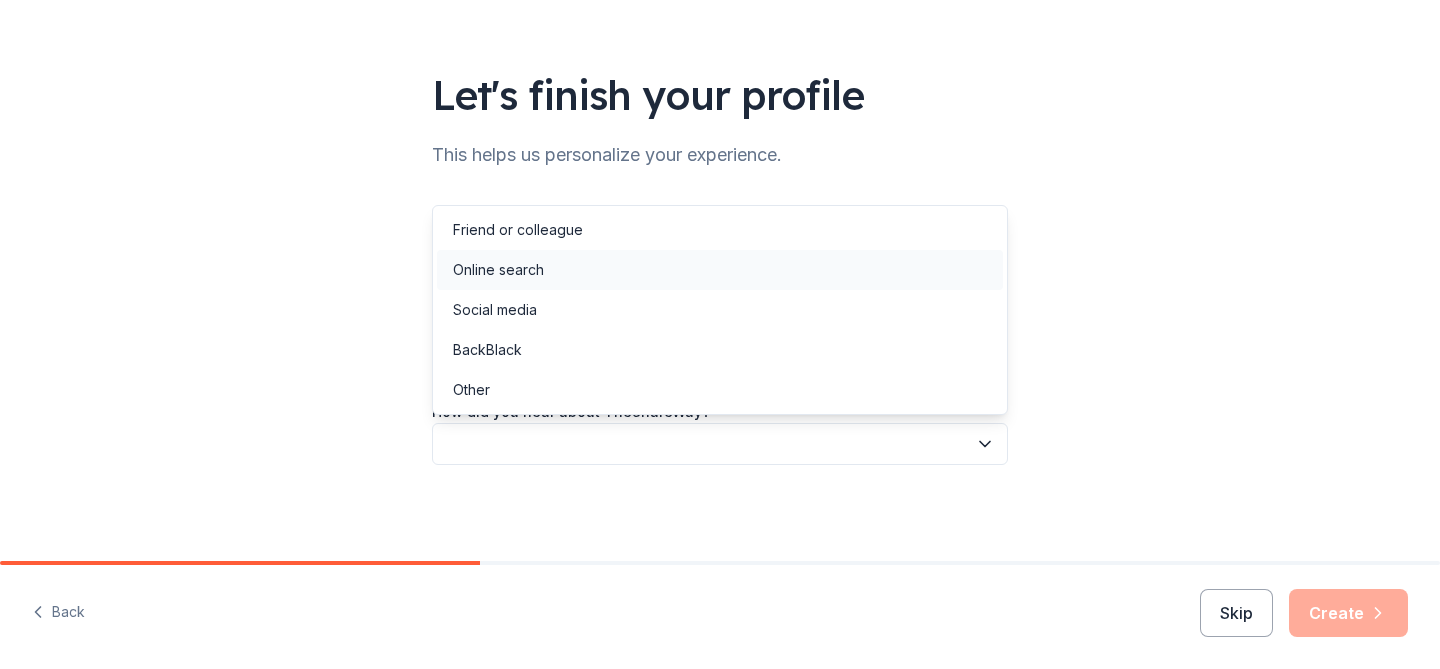 click on "Online search" at bounding box center [720, 270] 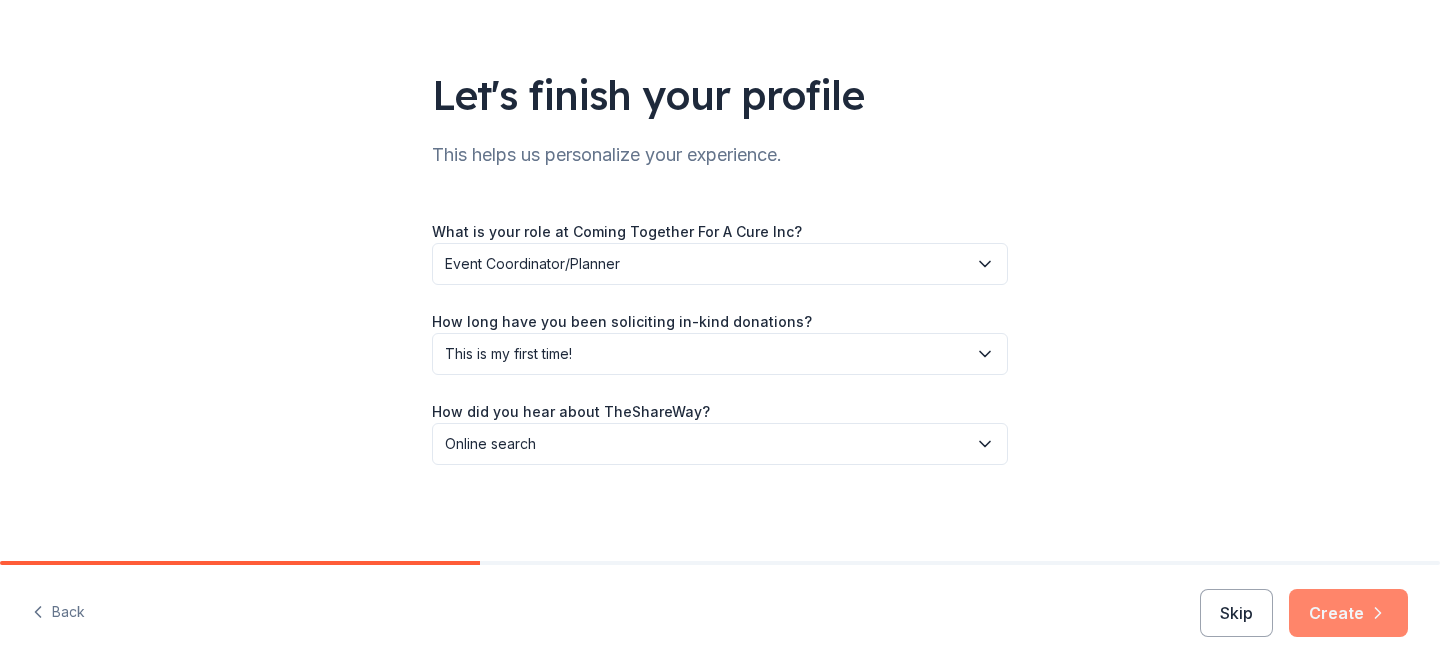 click on "Create" at bounding box center [1348, 613] 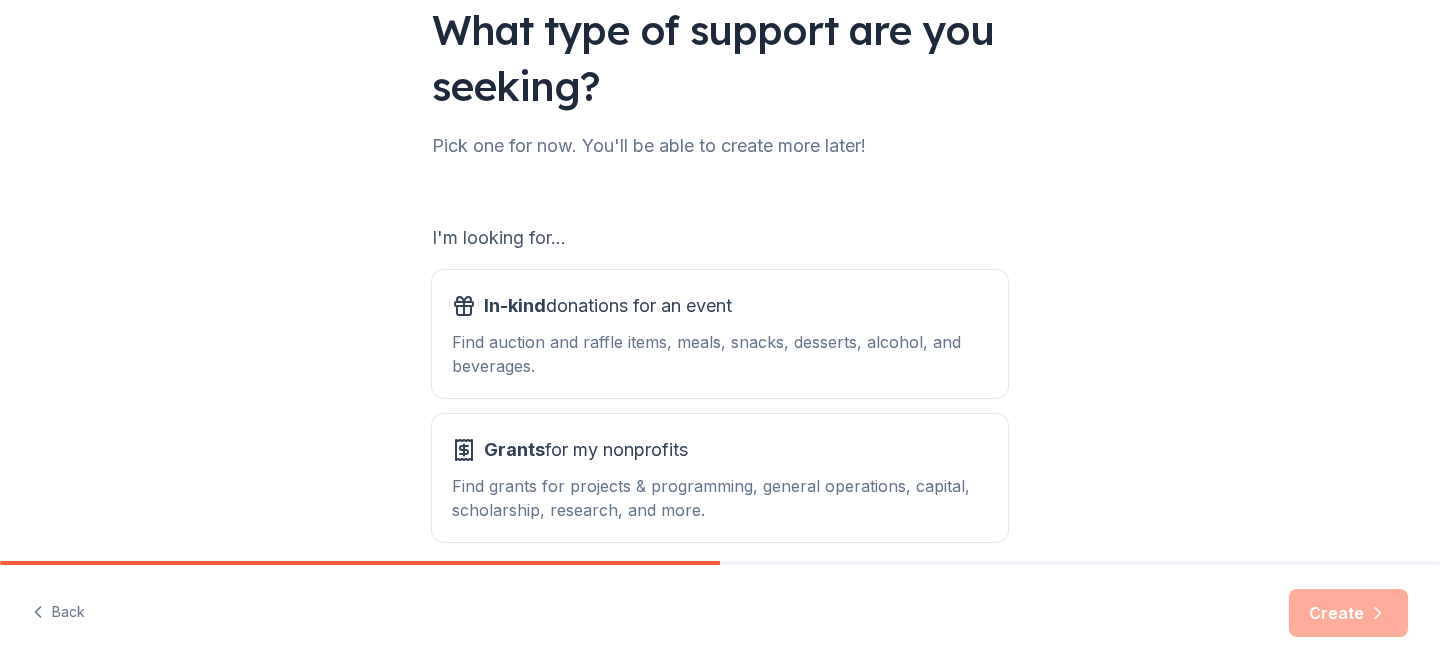 scroll, scrollTop: 186, scrollLeft: 0, axis: vertical 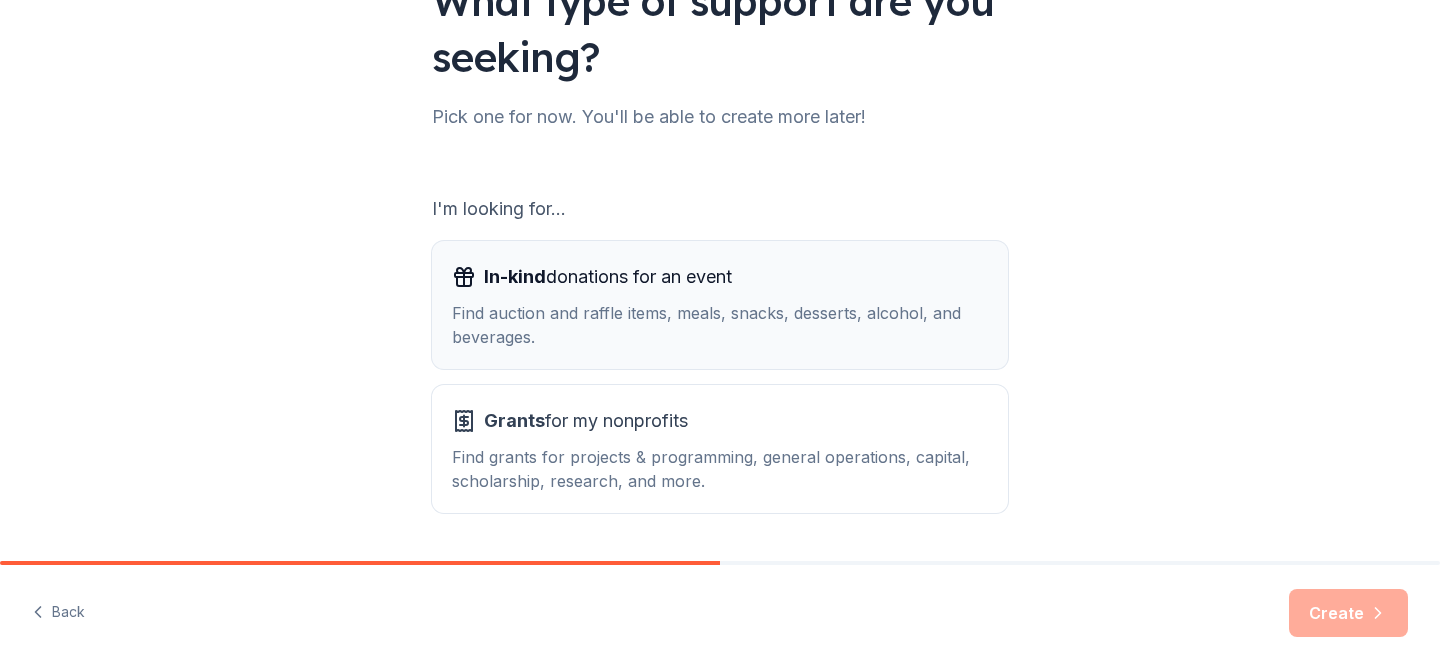 click on "Find auction and raffle items, meals, snacks, desserts, alcohol, and beverages." at bounding box center (720, 325) 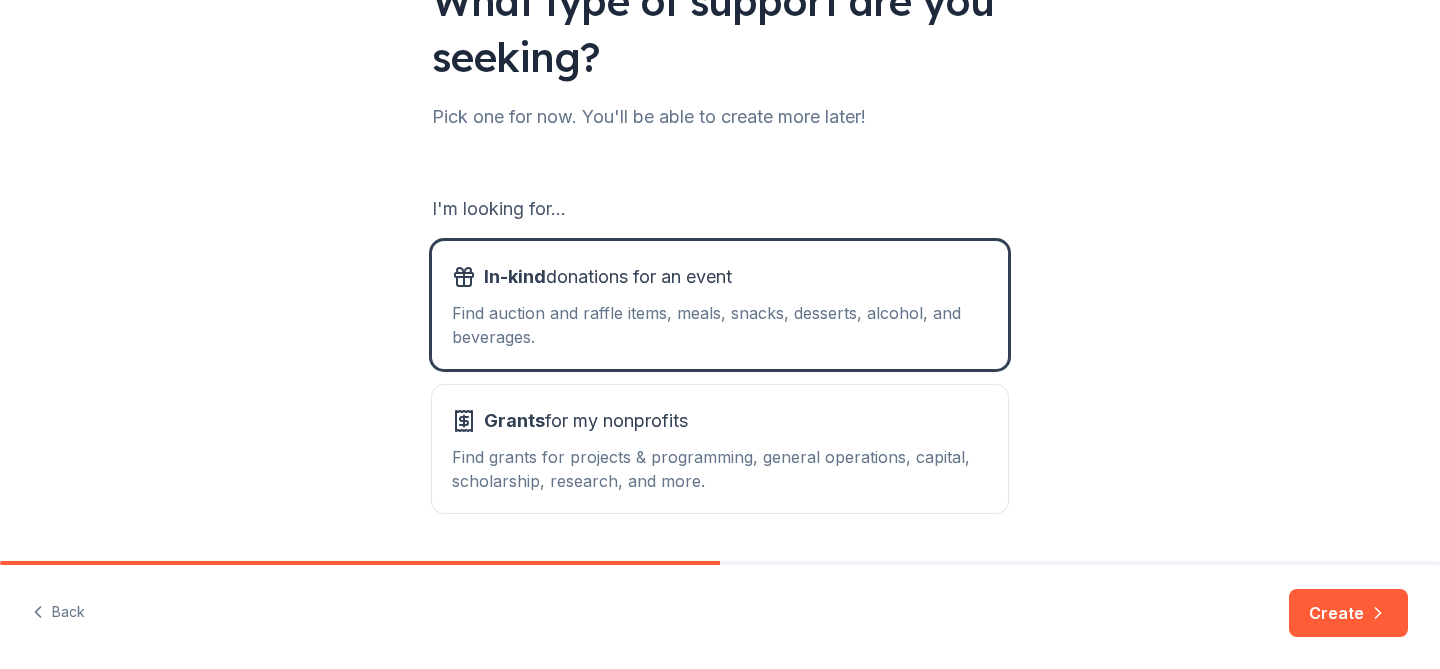 scroll, scrollTop: 246, scrollLeft: 0, axis: vertical 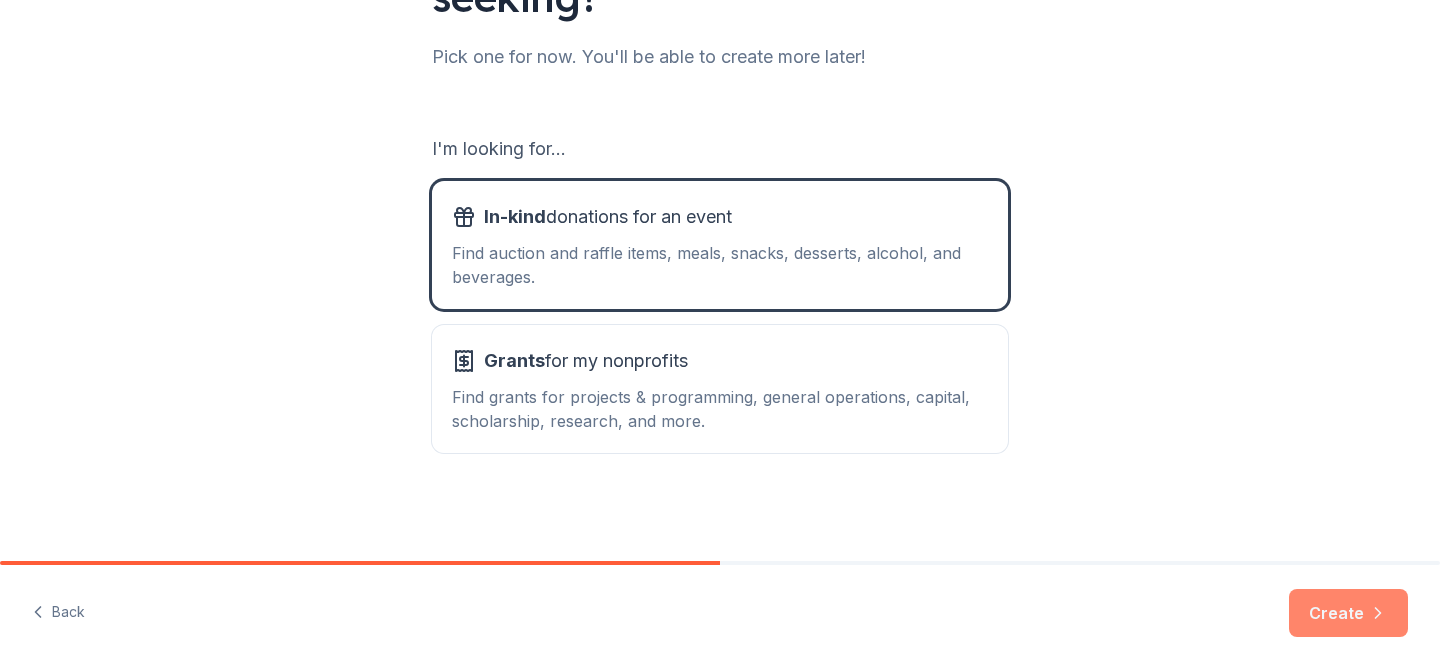 click on "Create" at bounding box center (1348, 613) 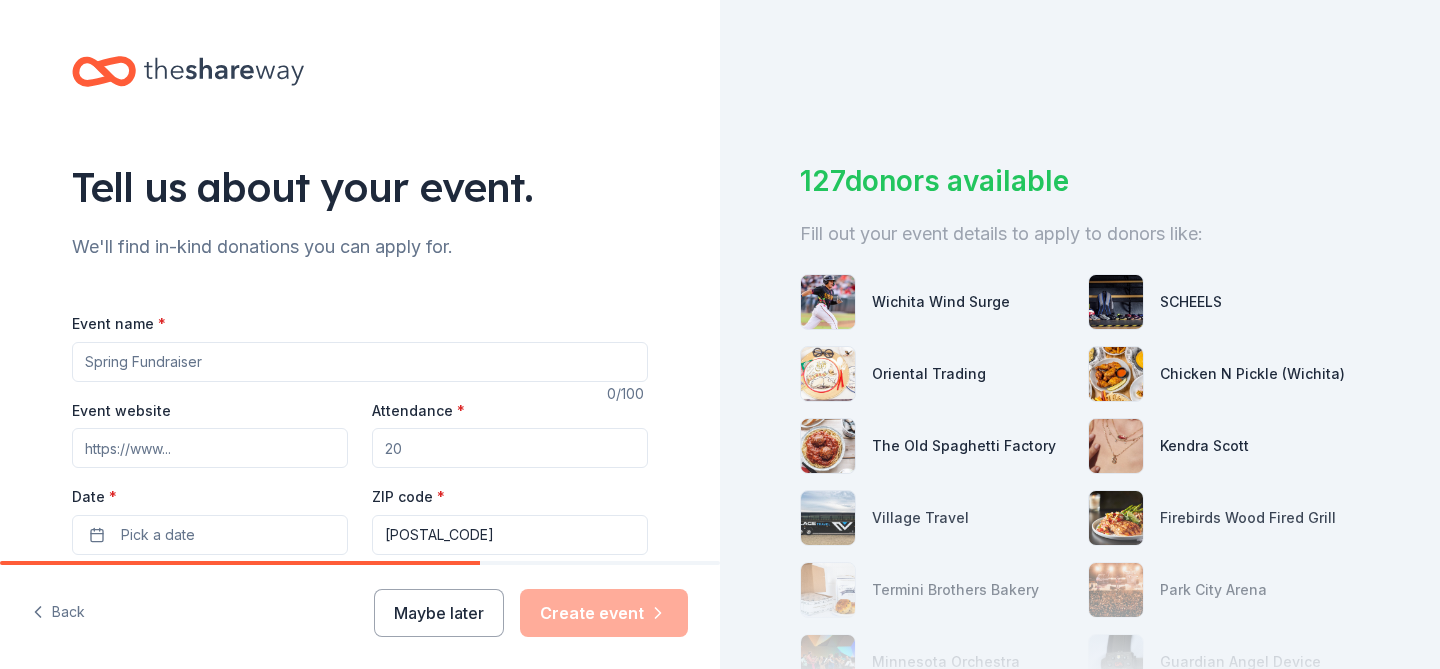 click on "Event name *" at bounding box center [360, 362] 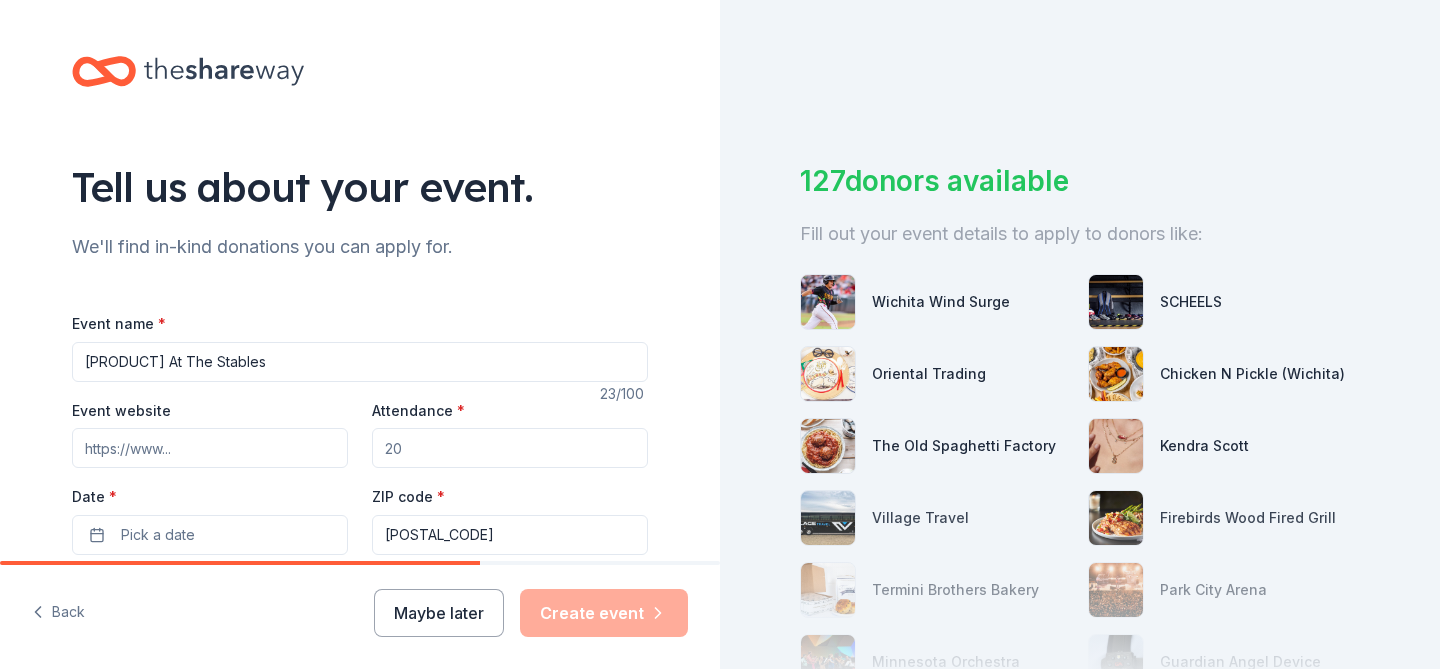 type on "[PRODUCT] At The Stables" 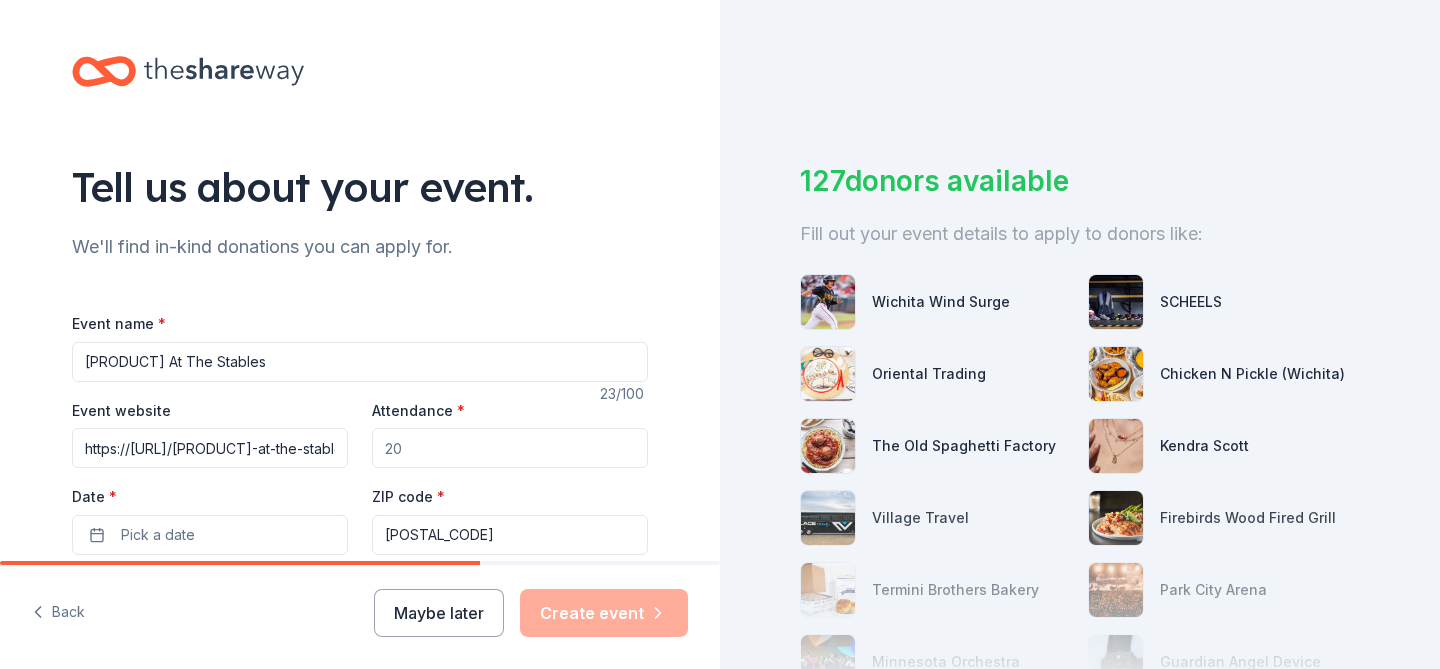 scroll, scrollTop: 0, scrollLeft: 146, axis: horizontal 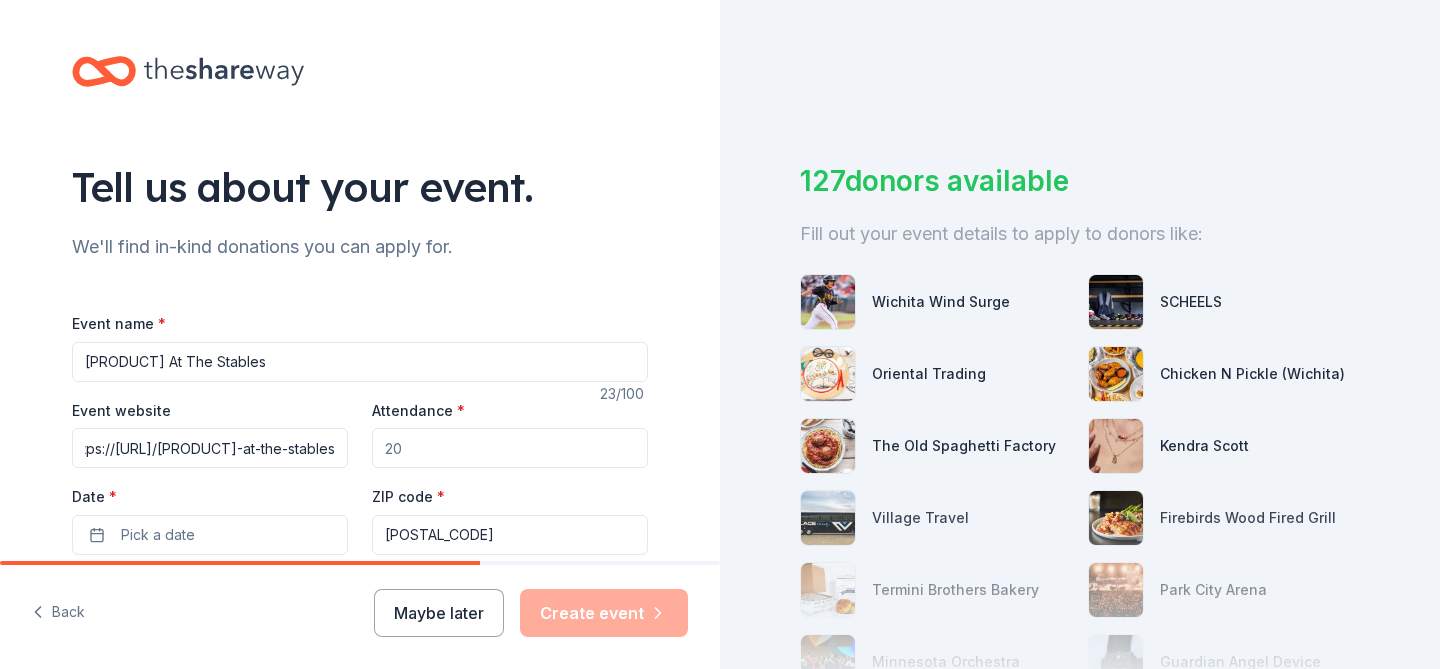type on "https://[URL]/[PRODUCT]-at-the-stables" 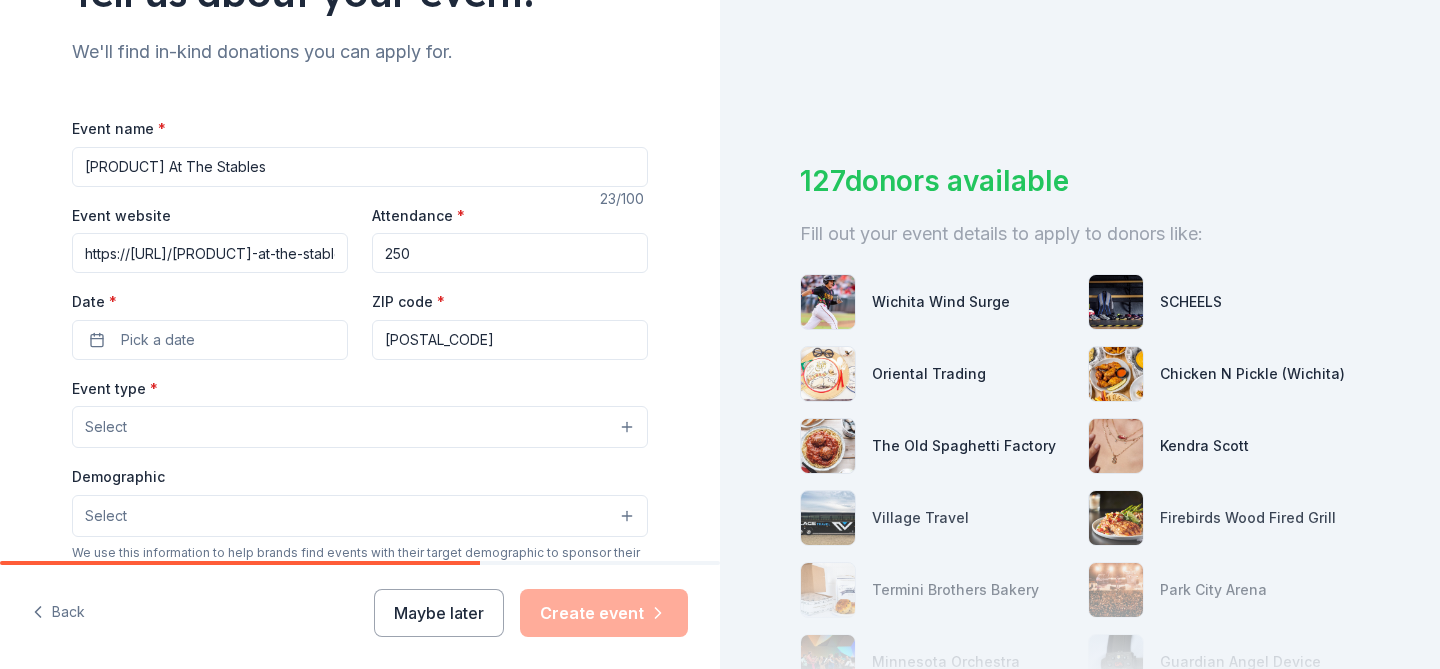 scroll, scrollTop: 196, scrollLeft: 0, axis: vertical 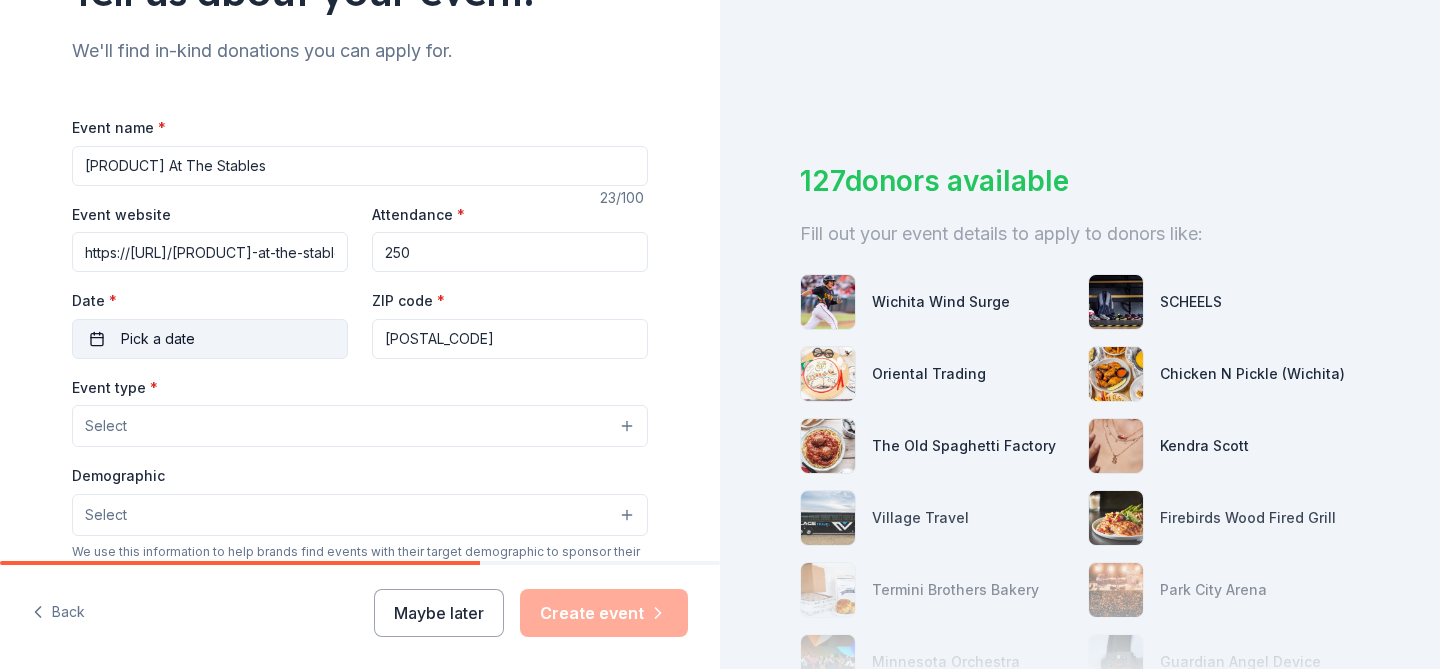 type on "250" 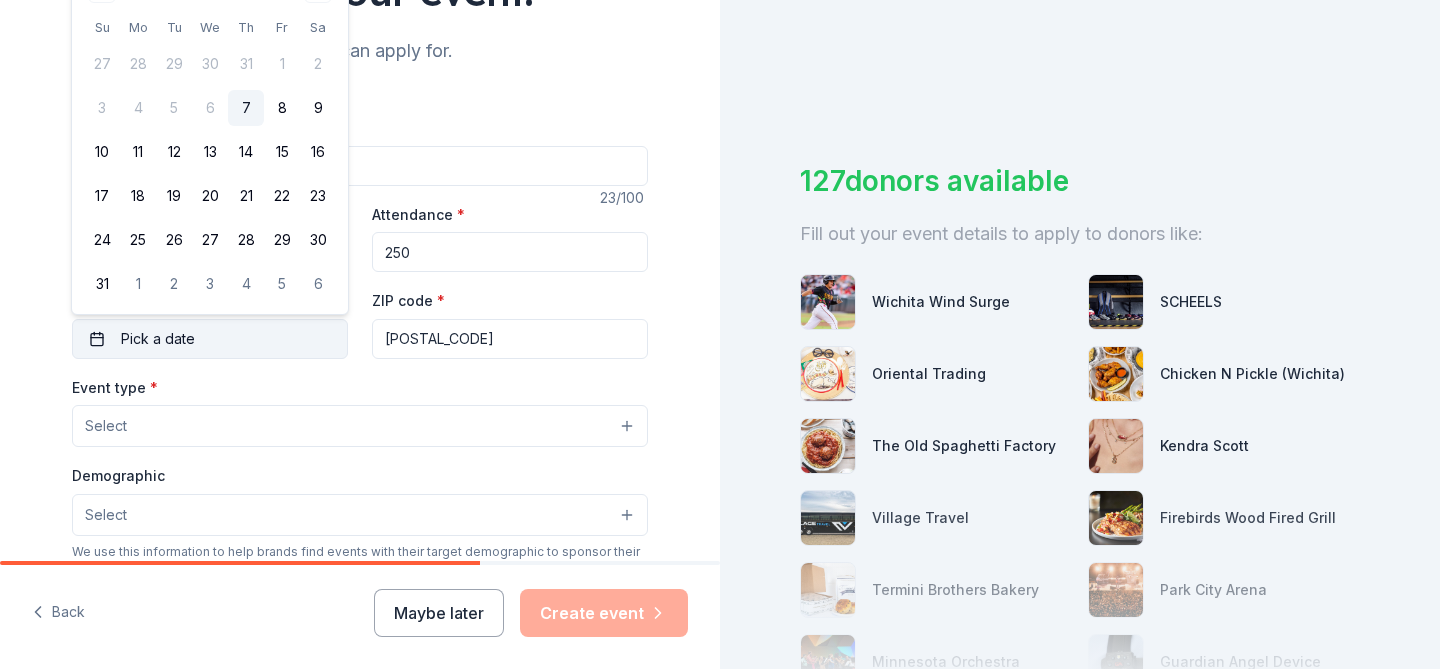 click on "Pick a date" at bounding box center (210, 339) 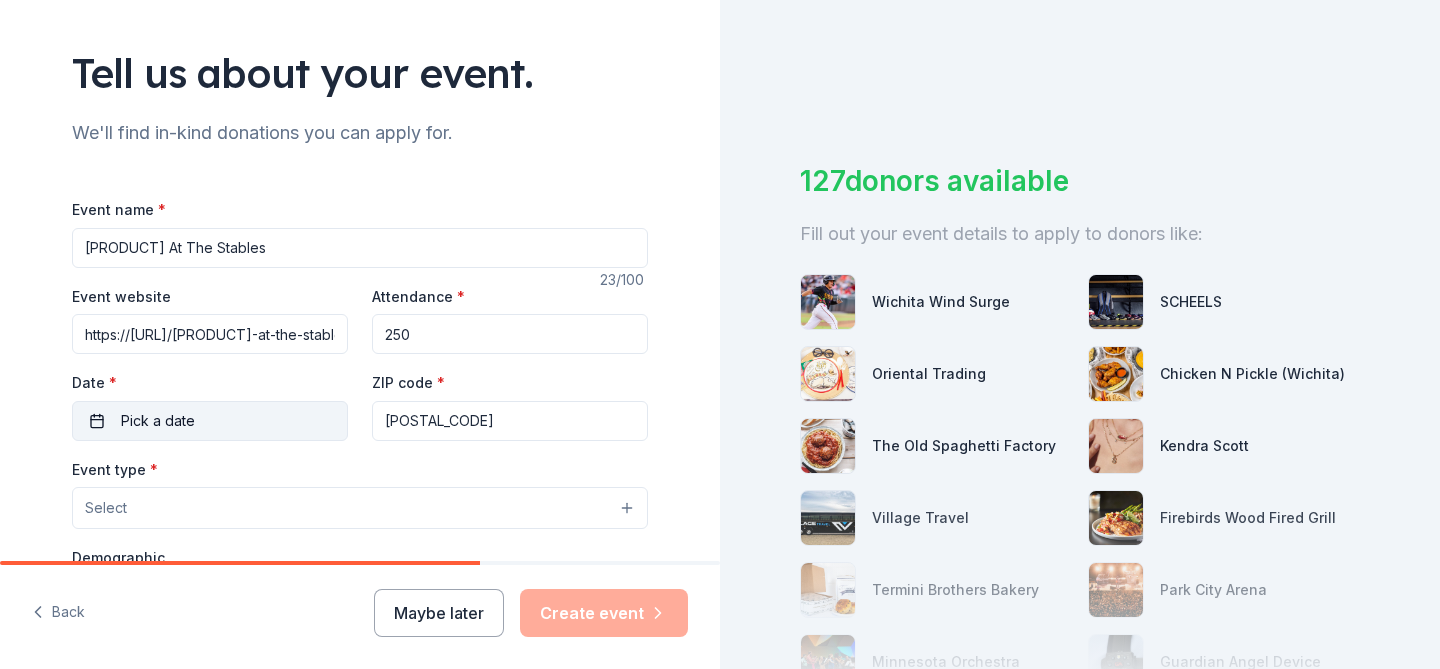 scroll, scrollTop: 102, scrollLeft: 0, axis: vertical 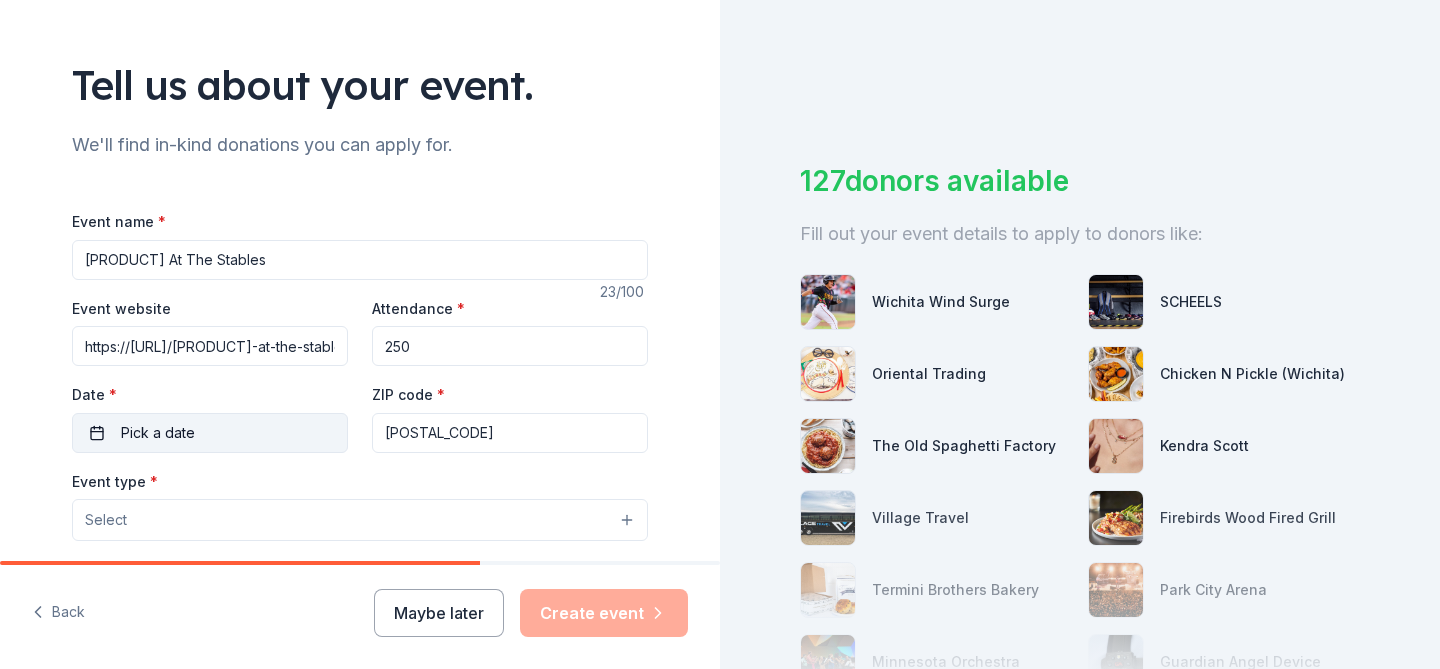 click on "Pick a date" at bounding box center [210, 433] 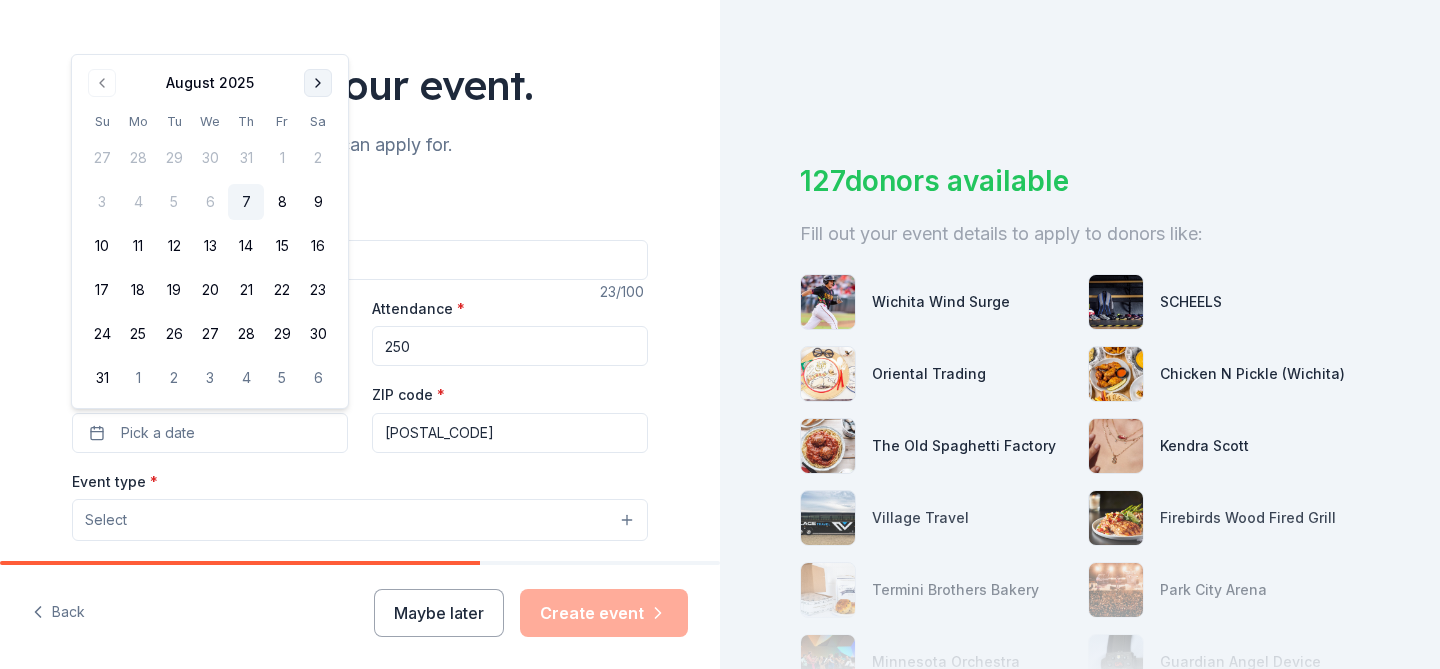 click at bounding box center (318, 83) 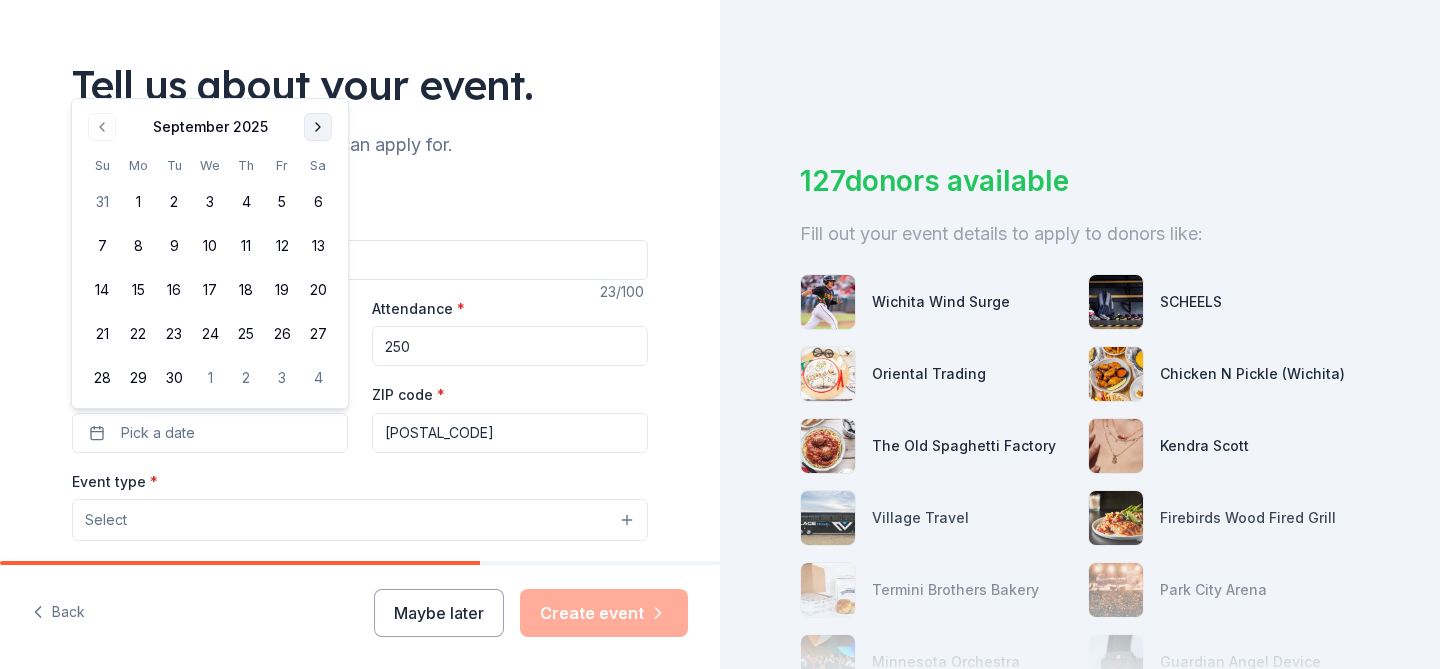 click on "Tell us about your event." at bounding box center (360, 85) 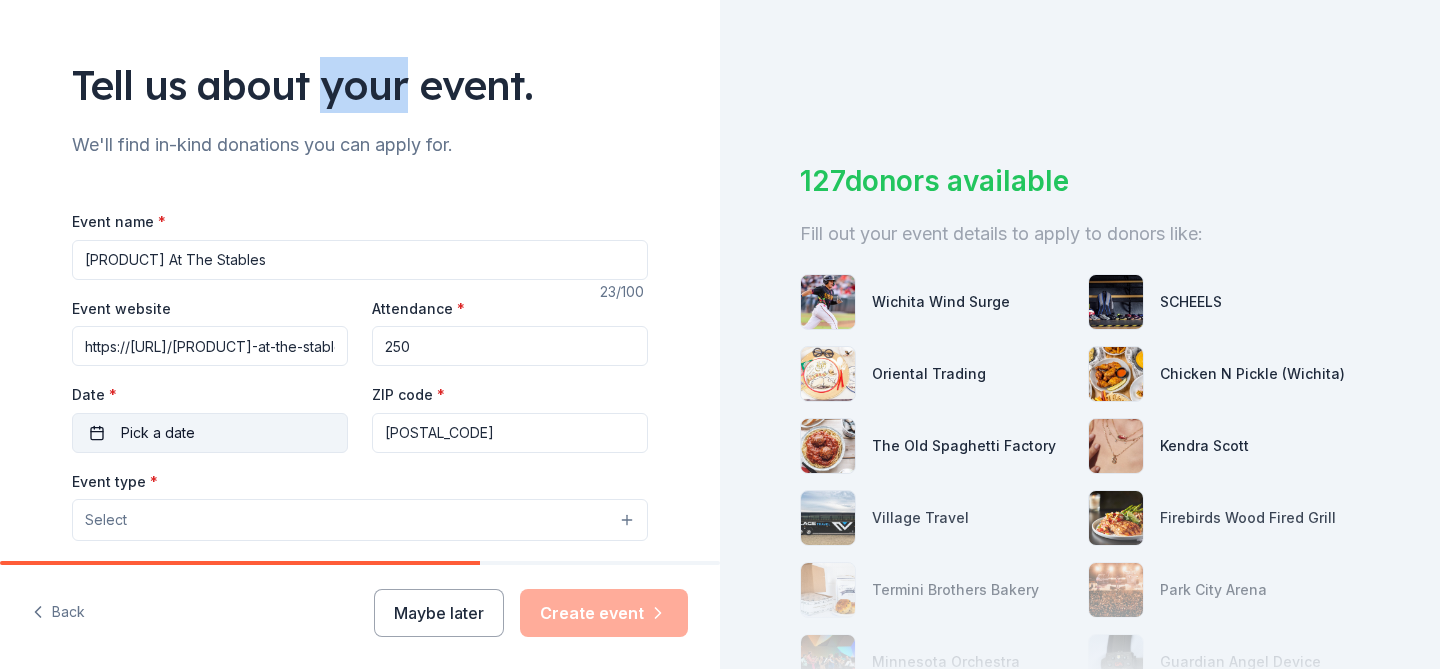 click on "Pick a date" at bounding box center [158, 433] 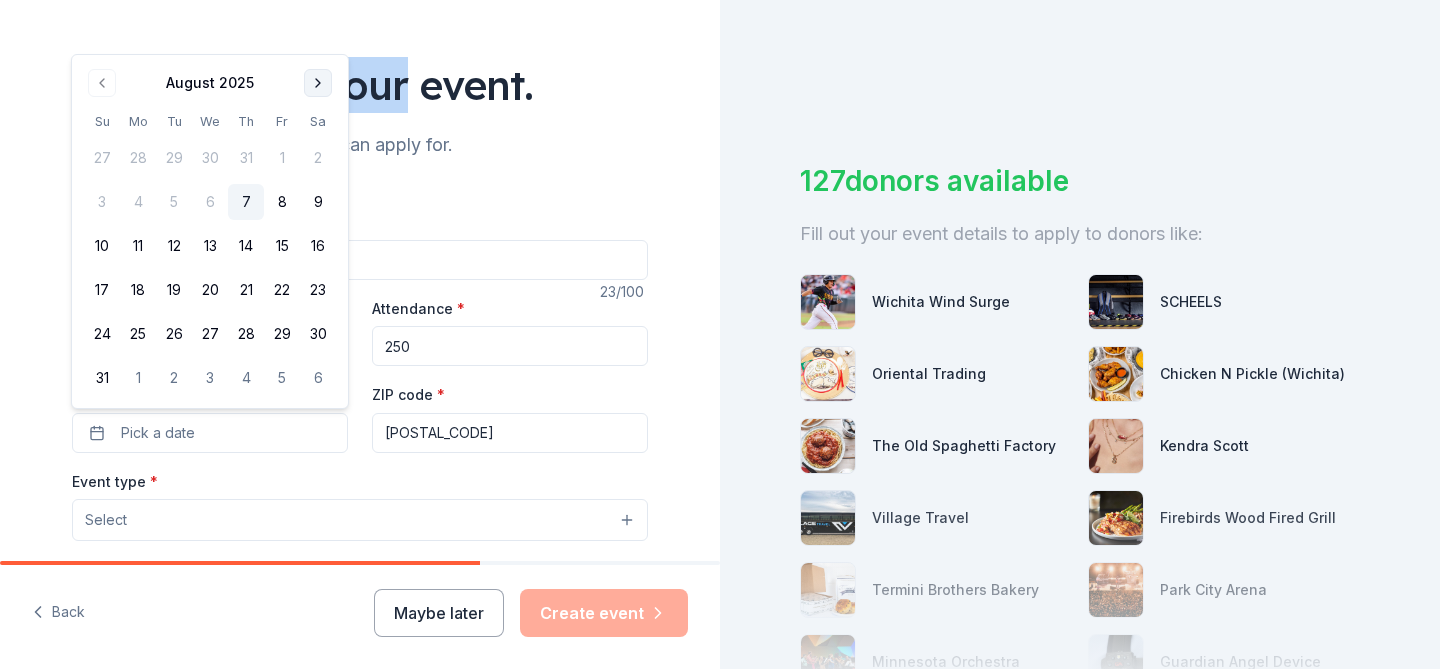 click at bounding box center (318, 83) 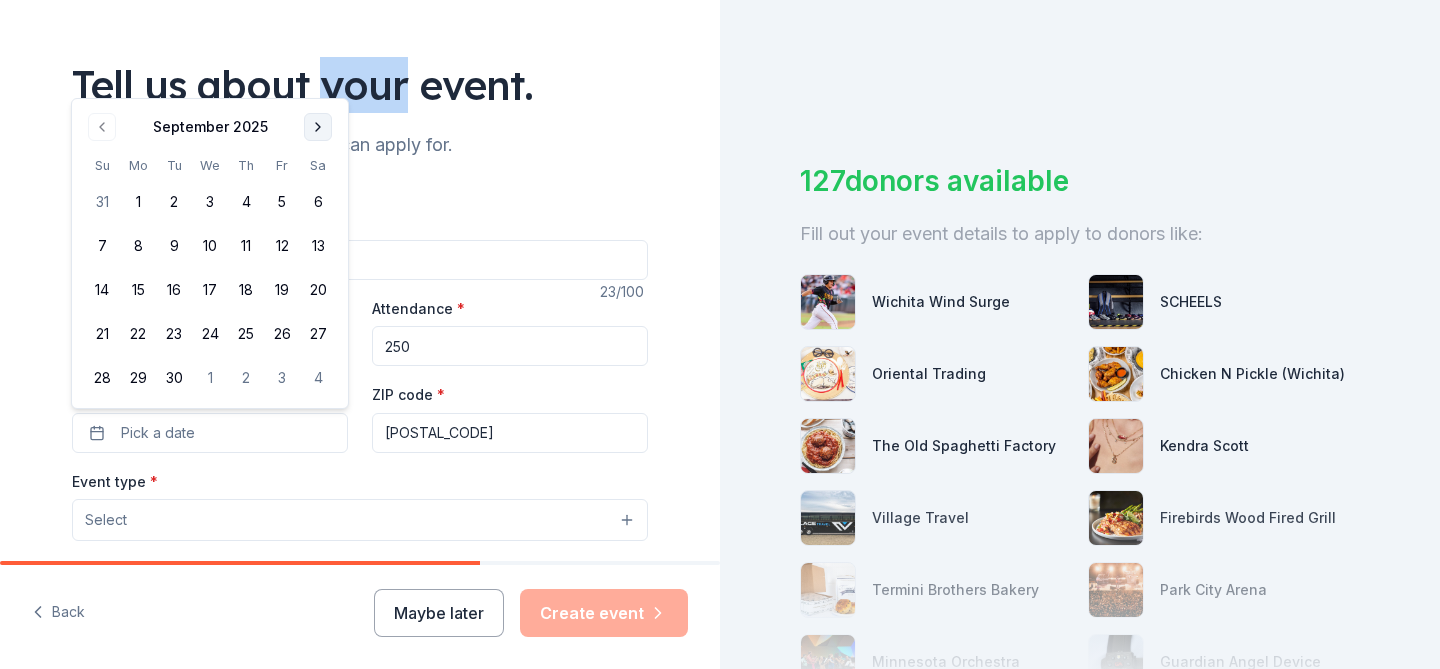 click at bounding box center [318, 127] 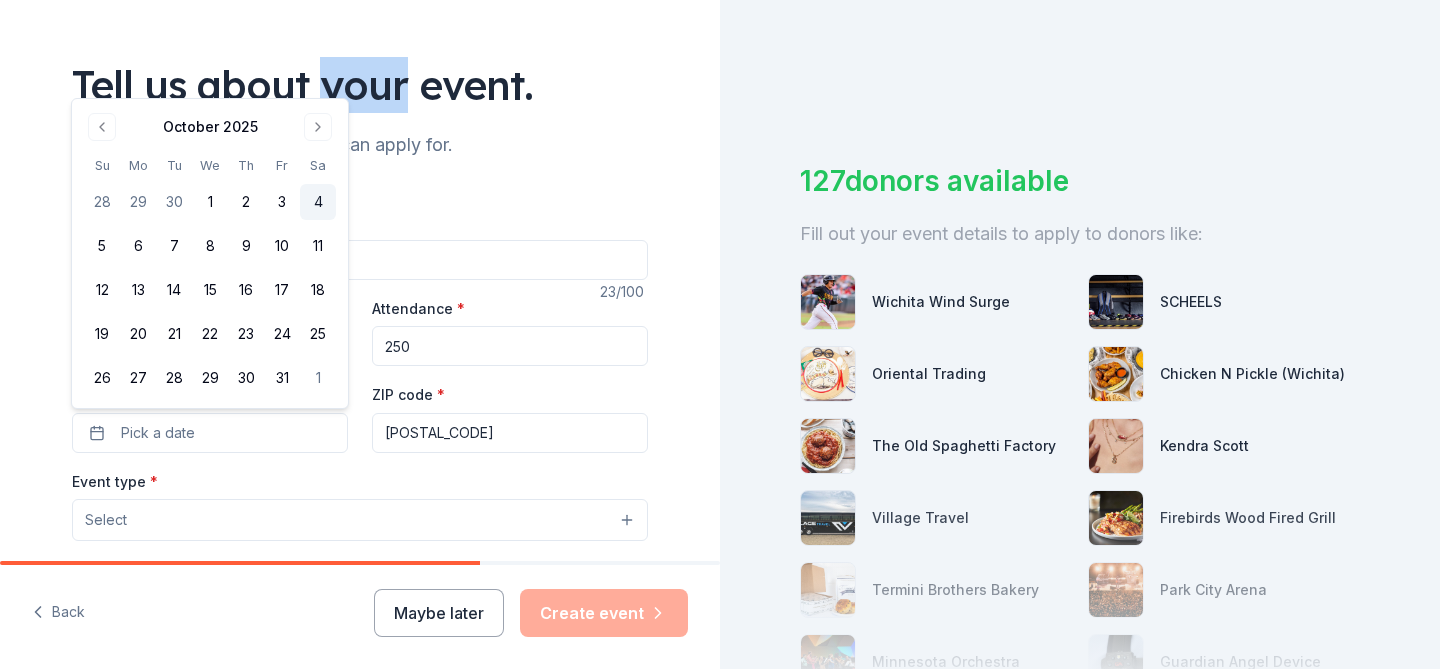 click on "4" at bounding box center [318, 202] 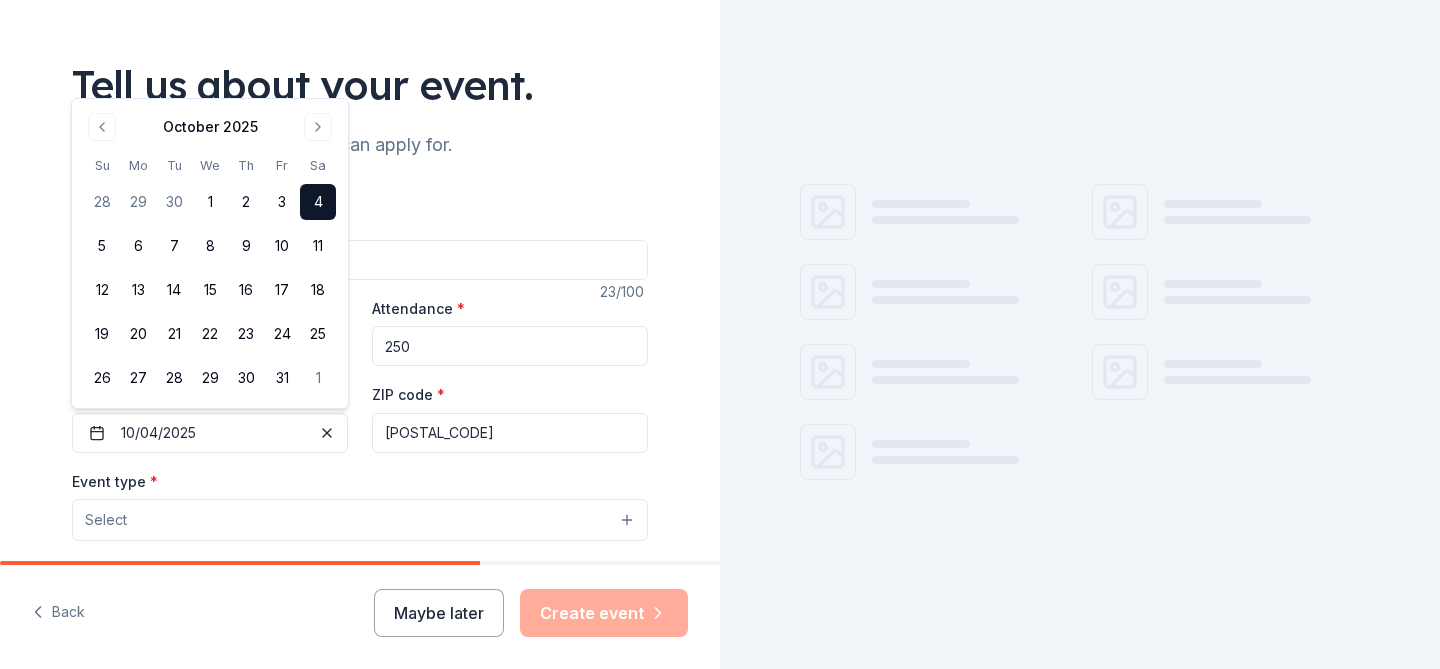 click on "[POSTAL_CODE]" at bounding box center [510, 433] 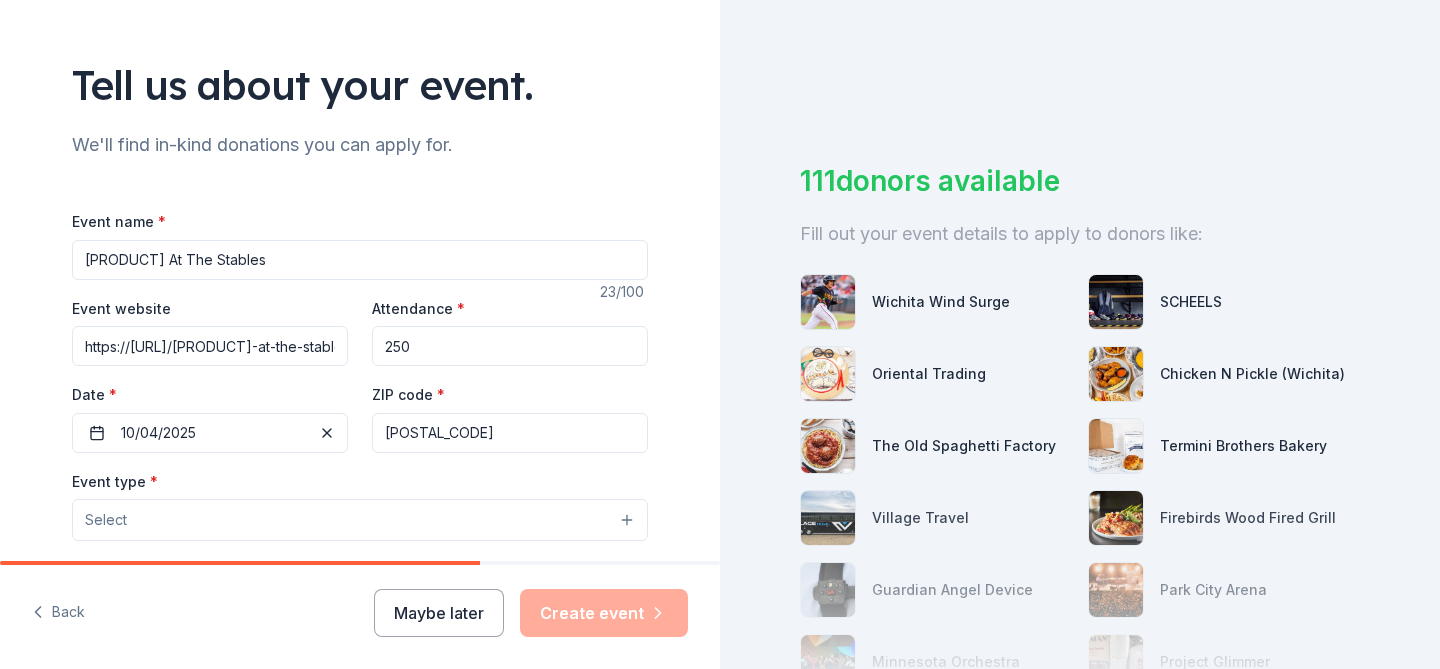 click on "[POSTAL_CODE]" at bounding box center (510, 433) 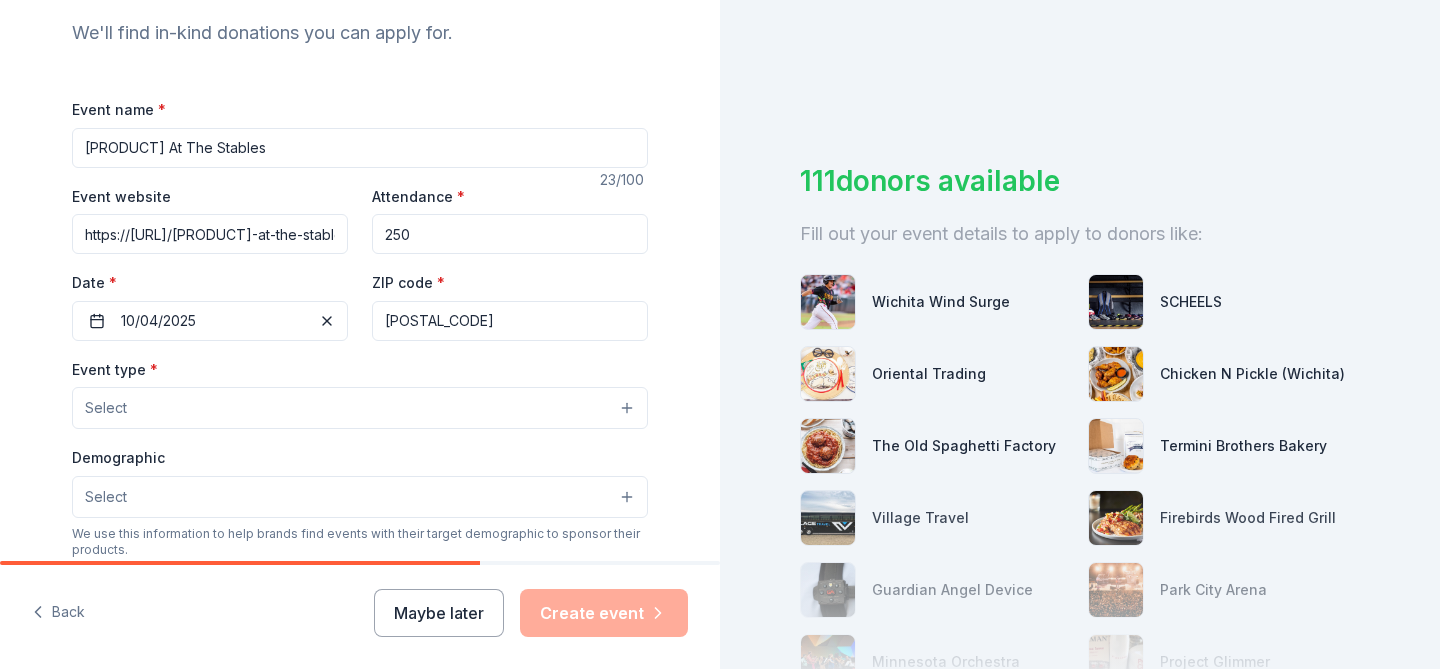 scroll, scrollTop: 215, scrollLeft: 0, axis: vertical 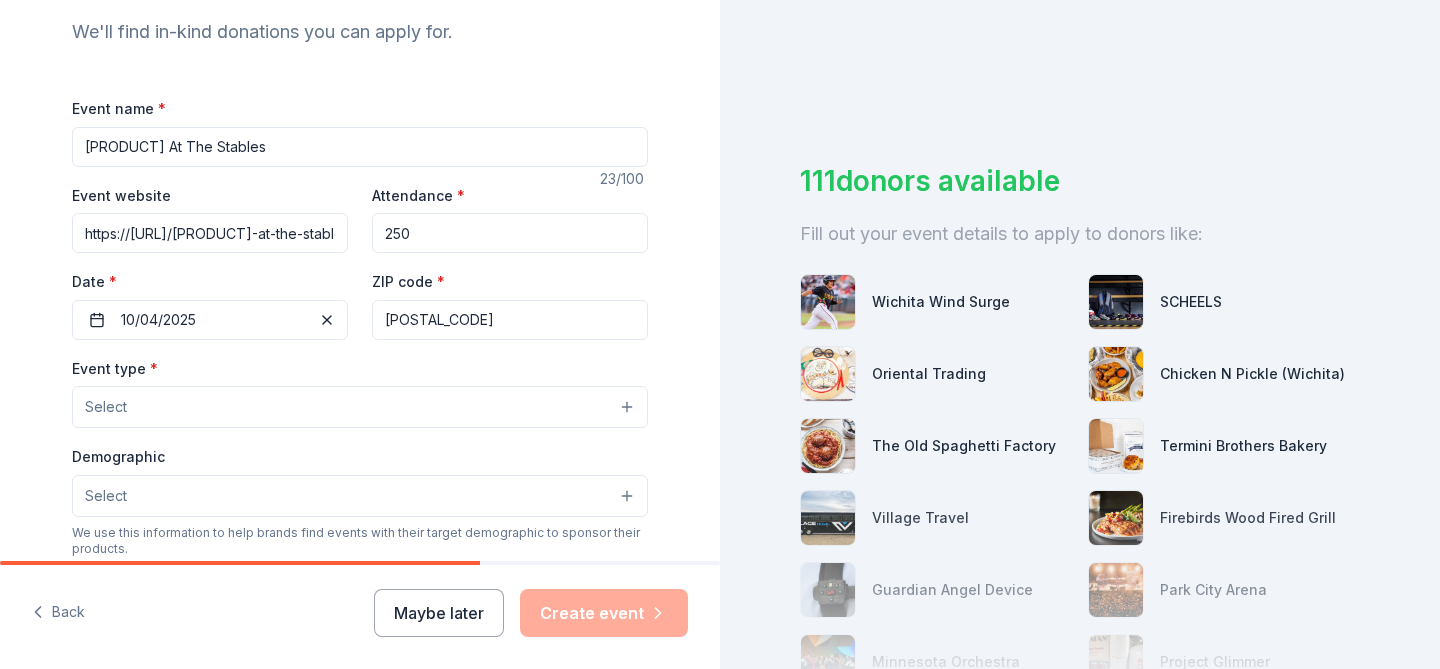 click on "Select" at bounding box center (360, 407) 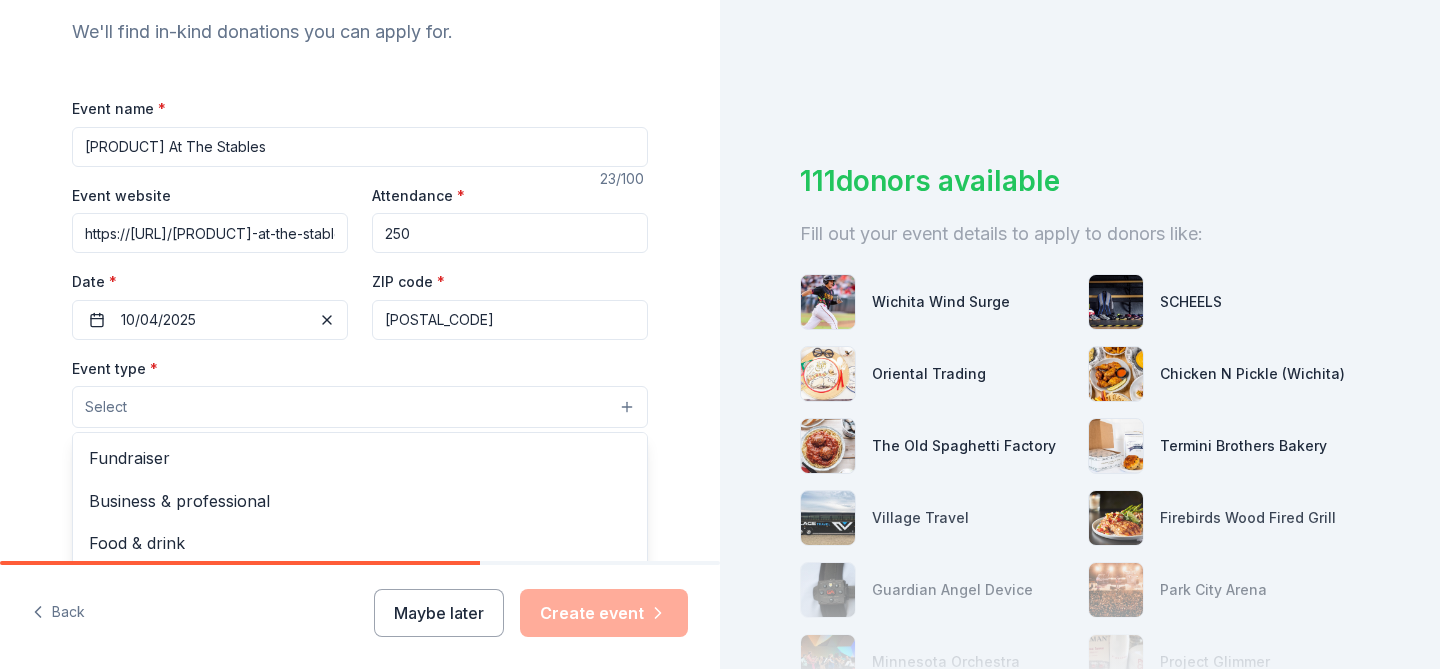 scroll, scrollTop: 264, scrollLeft: 0, axis: vertical 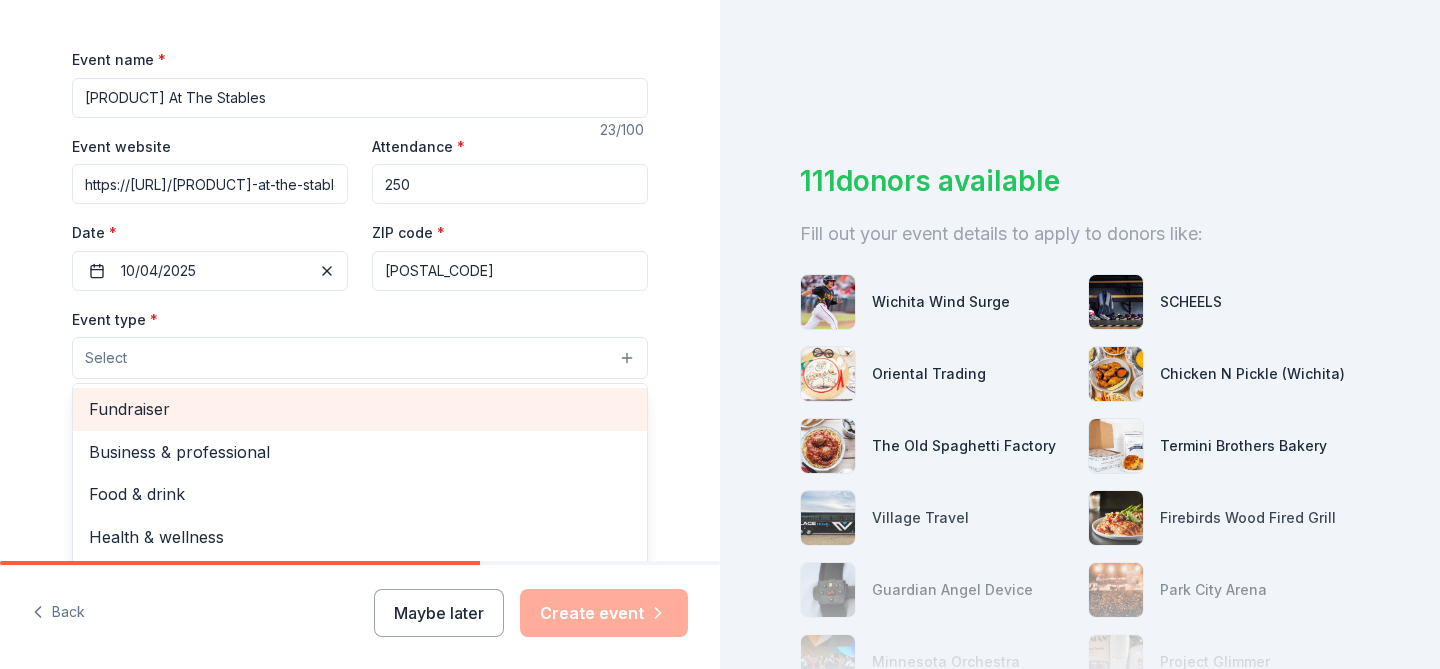 click on "Fundraiser" at bounding box center (360, 409) 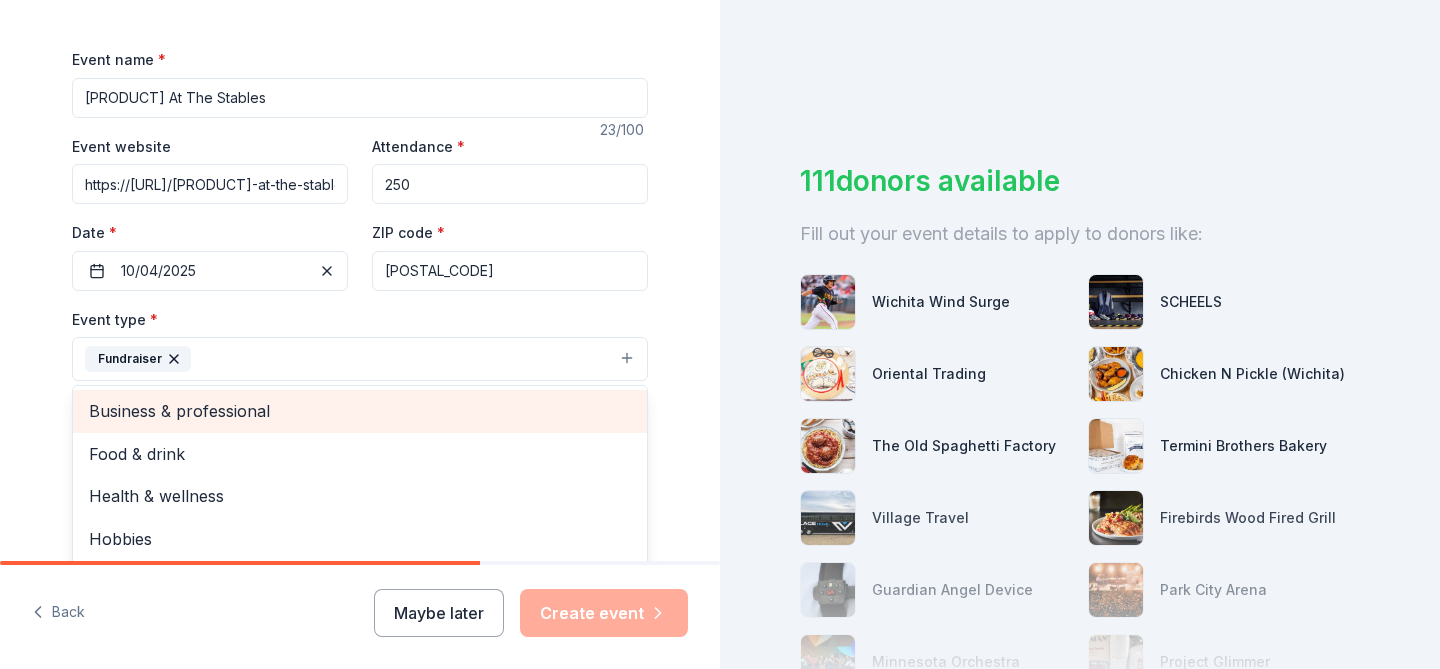 scroll, scrollTop: 24, scrollLeft: 0, axis: vertical 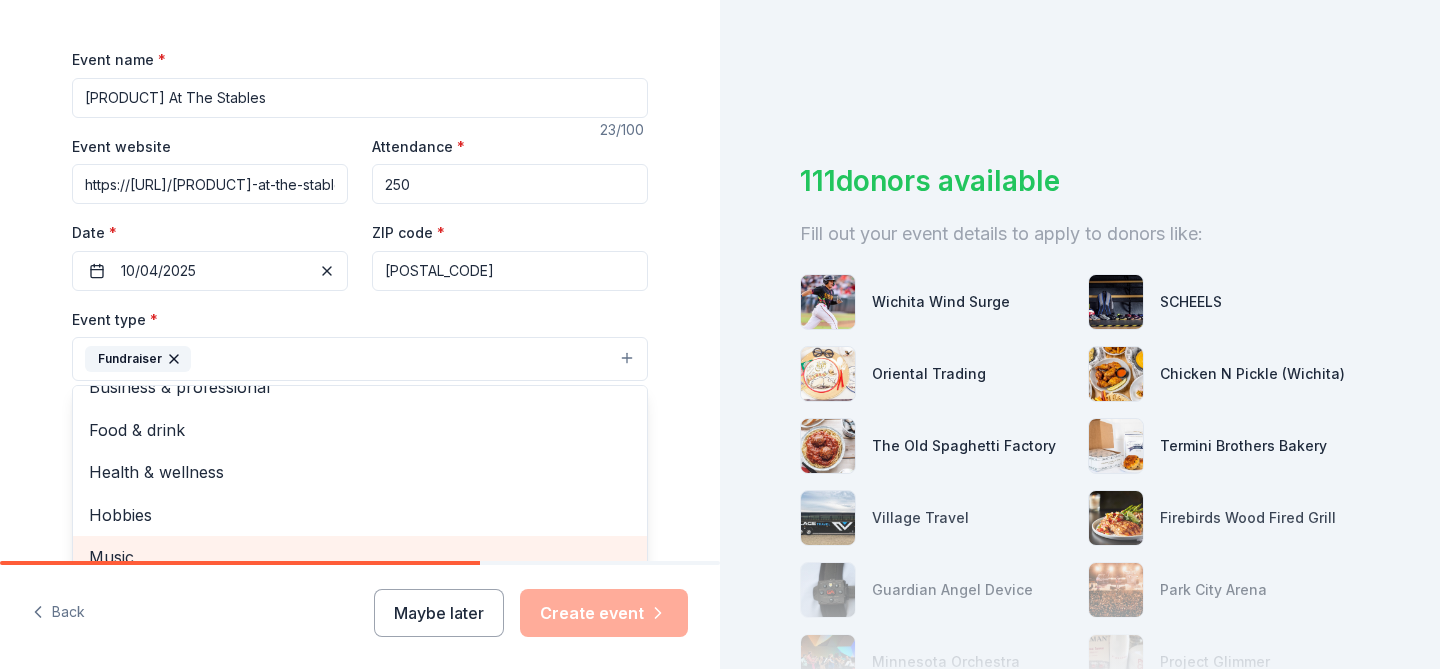 click on "Music" at bounding box center [360, 557] 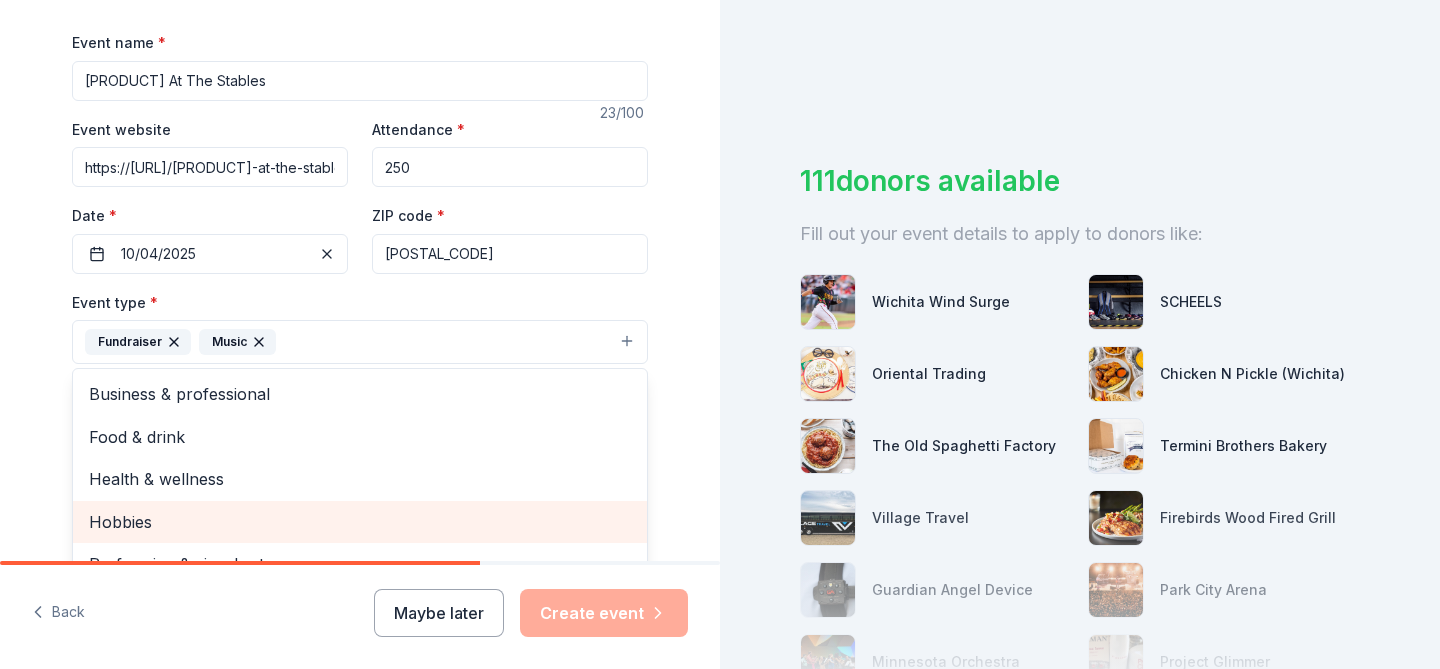 scroll, scrollTop: 0, scrollLeft: 0, axis: both 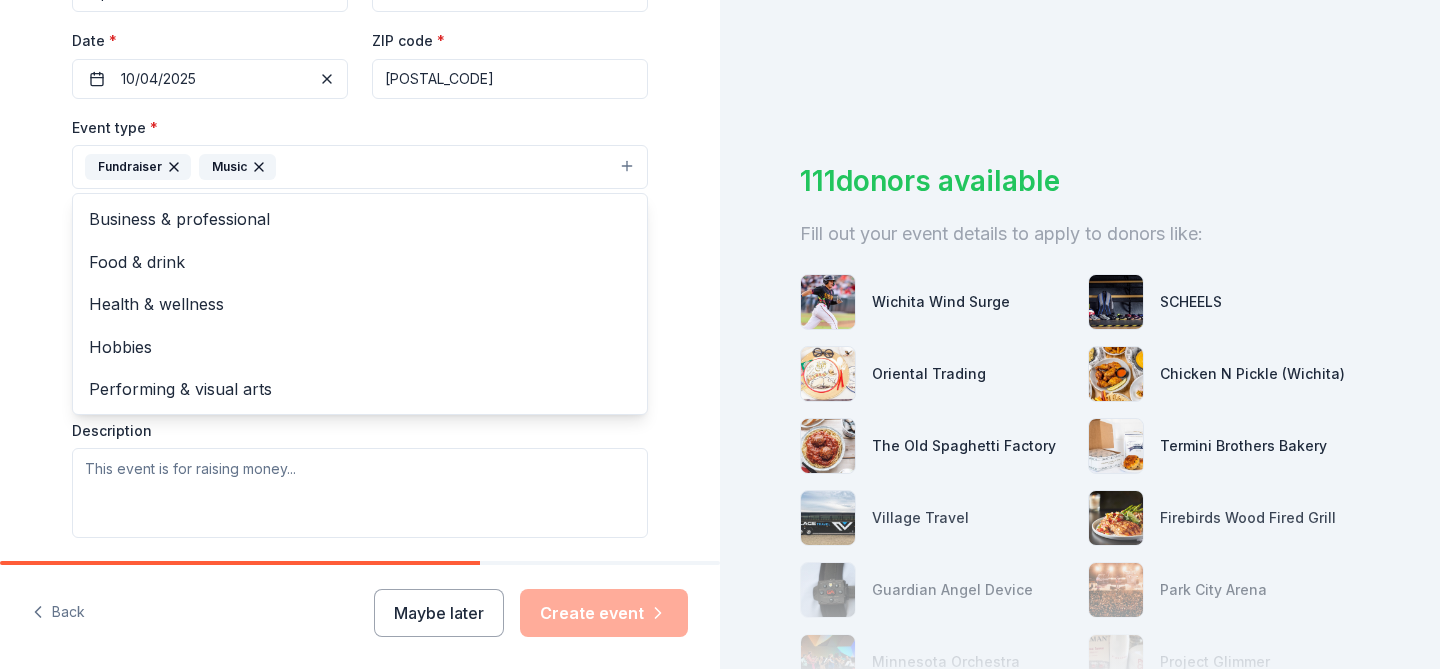 click on "Tell us about your event. We'll find in-kind donations you can apply for. Event name * [PRODUCT] At The Stables [NUMBER] /100 Event website https://[URL]/twilight-at-the-stables Attendance * [NUMBER] Date * [DATE] ZIP code * [POSTAL_CODE] Event type * Fundraiser Music Business & professional Food & drink Health & wellness Hobbies Performing & visual arts Demographic Select We use this information to help brands find events with their target demographic to sponsor their products. Mailing address Apt/unit Description What are you looking for? * Auction & raffle Meals Snacks Desserts Alcohol Beverages Send me reminders Email me reminders of donor application deadlines Recurring event" at bounding box center (360, 210) 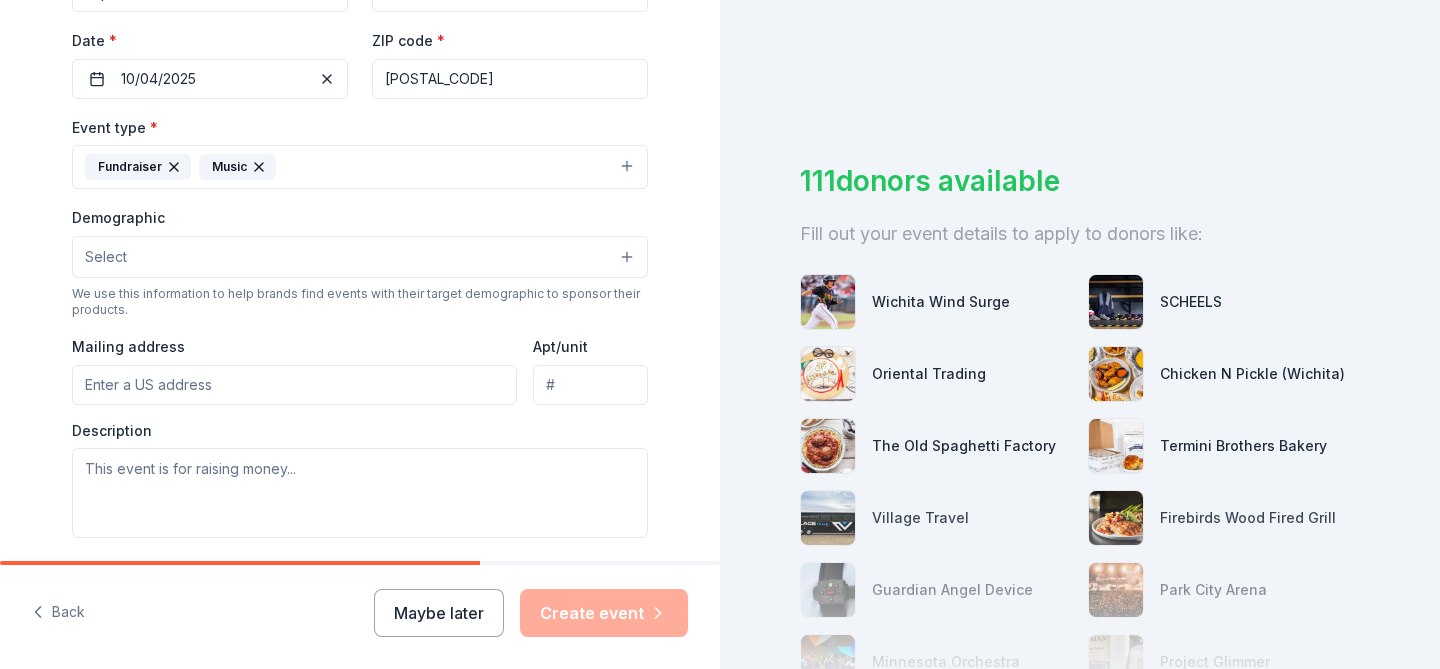 click on "Select" at bounding box center [360, 257] 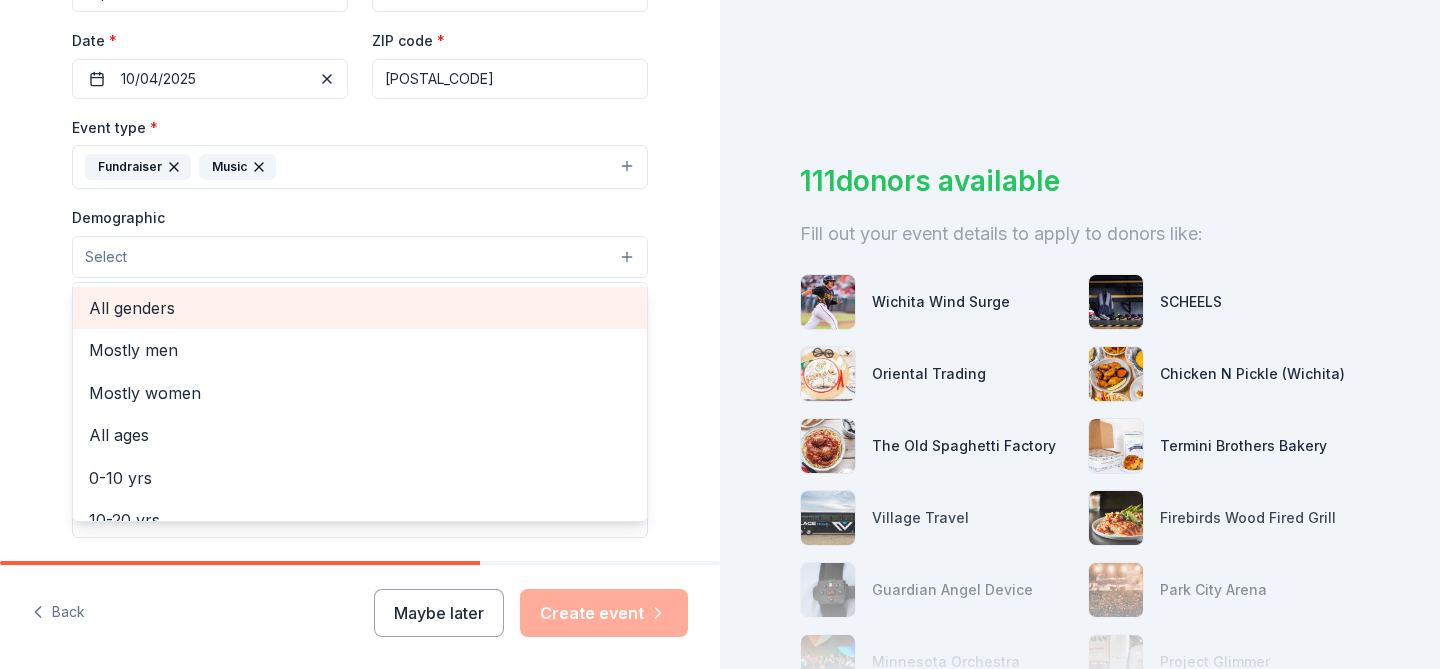 click on "All genders" at bounding box center (360, 308) 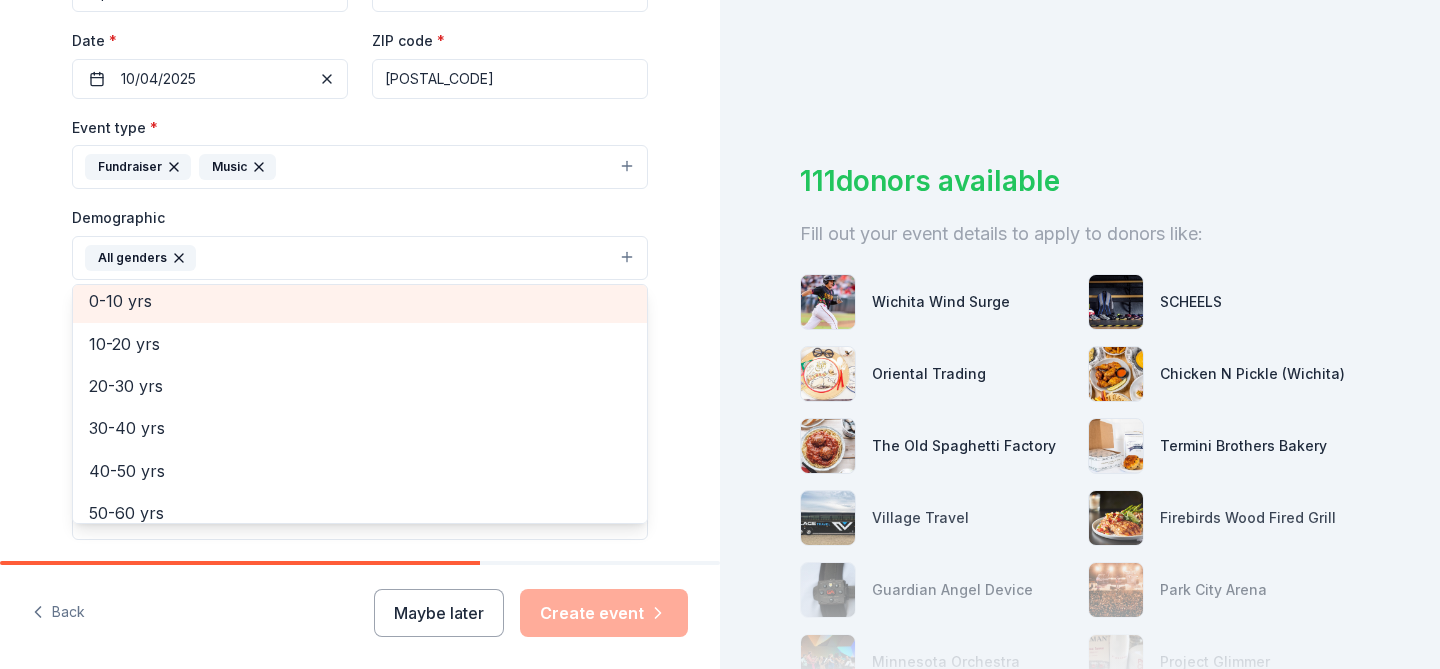 scroll, scrollTop: 151, scrollLeft: 0, axis: vertical 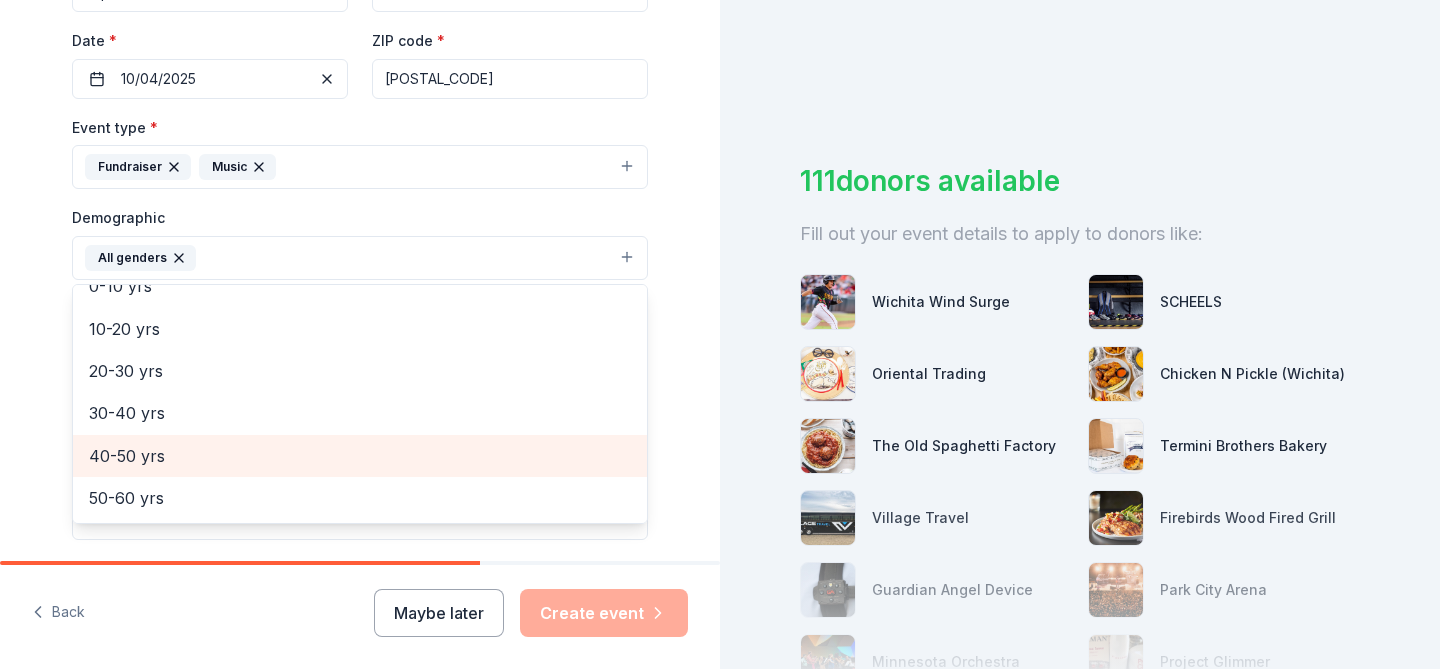 click on "40-50 yrs" at bounding box center [360, 456] 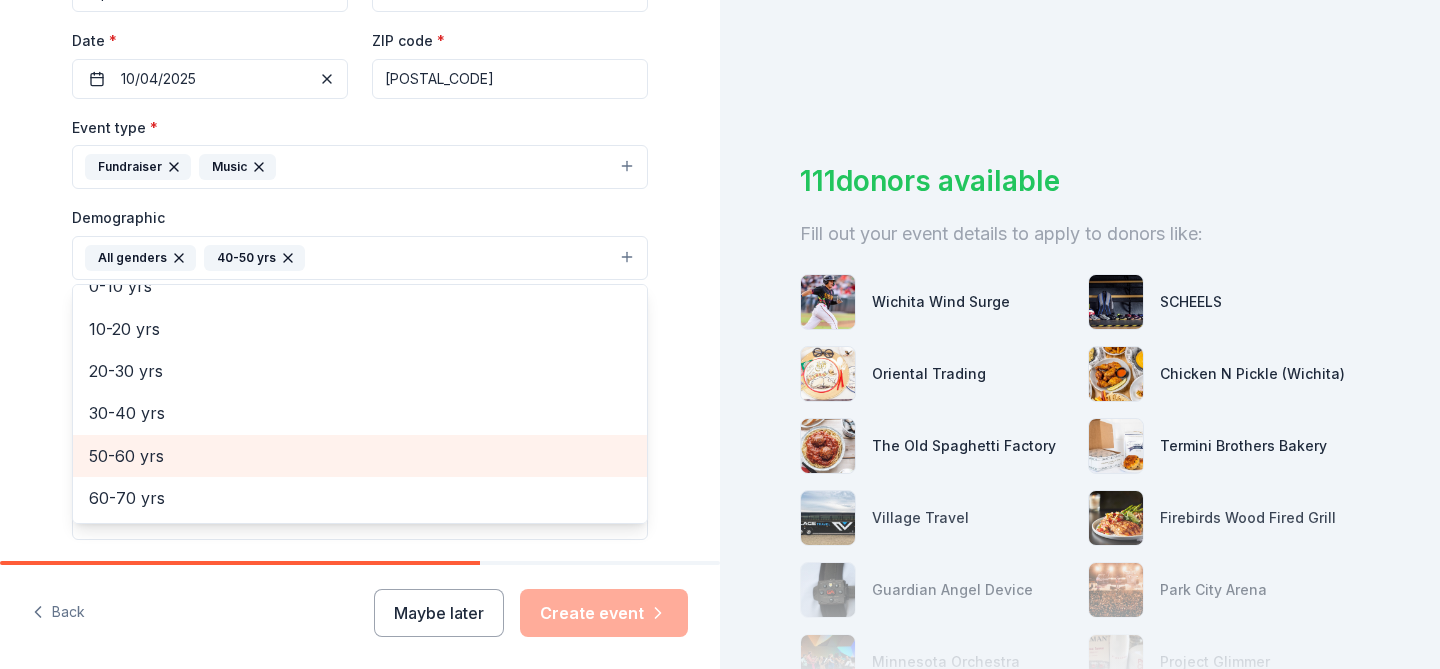 click on "50-60 yrs" at bounding box center (360, 456) 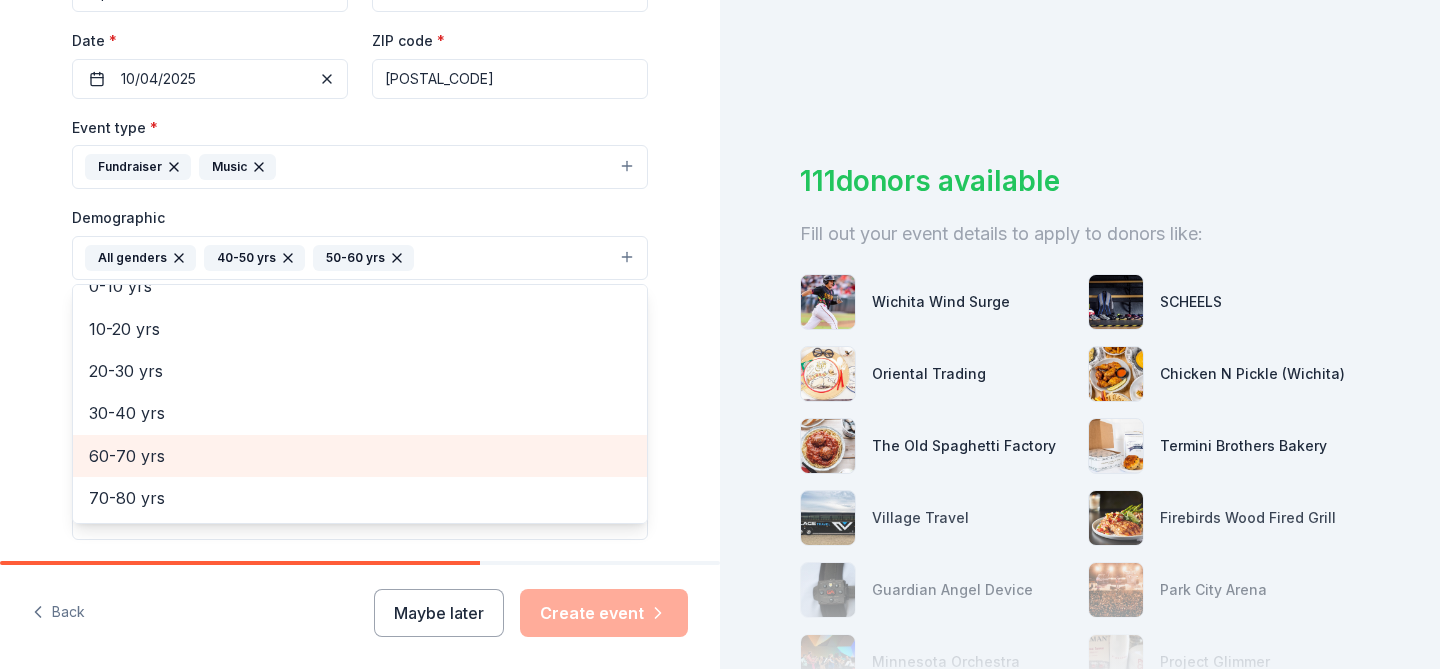 click on "60-70 yrs" at bounding box center [360, 456] 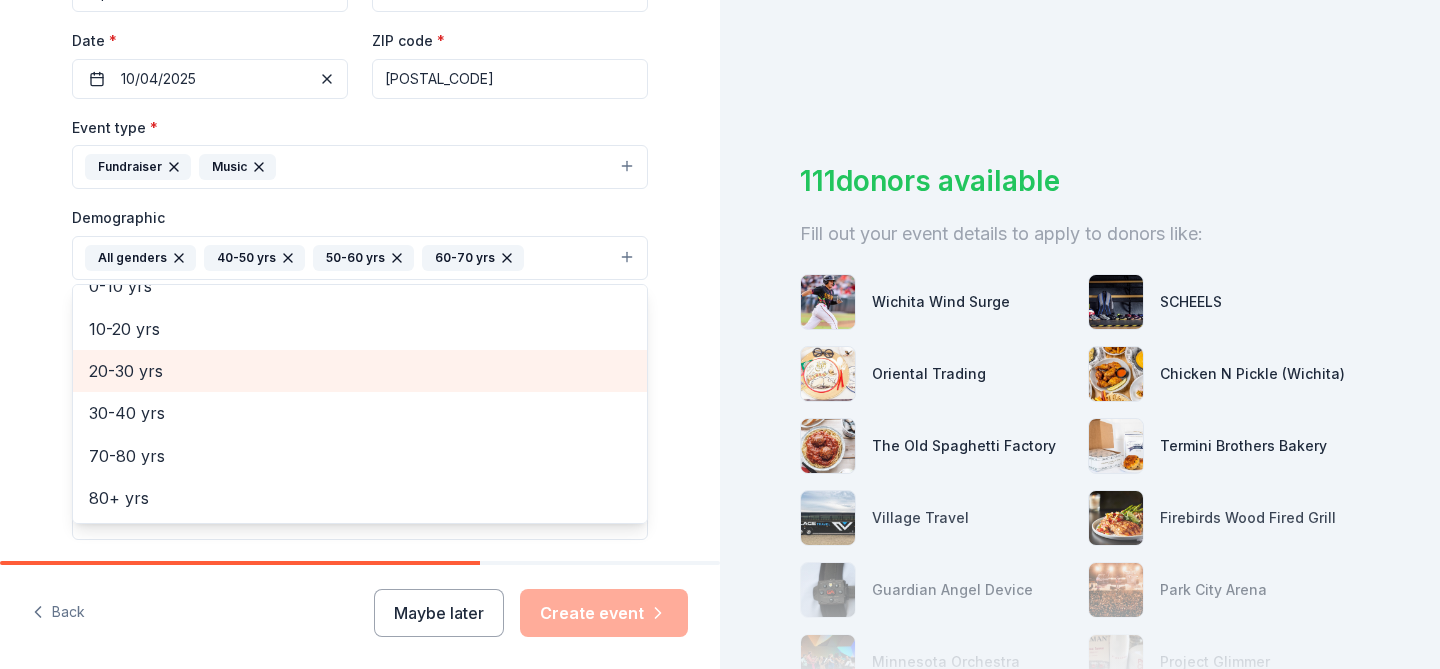 scroll, scrollTop: 152, scrollLeft: 0, axis: vertical 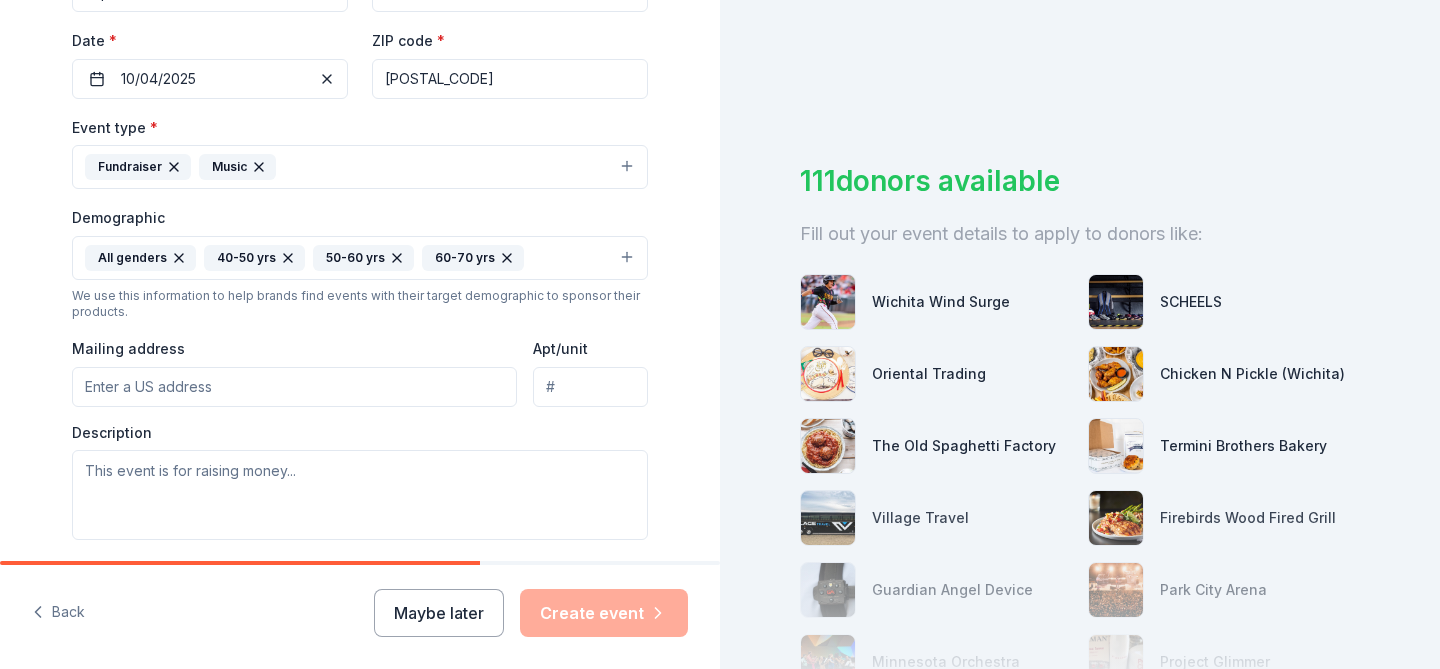 click on "All genders [AGE] [AGE] [AGE]" at bounding box center [360, 258] 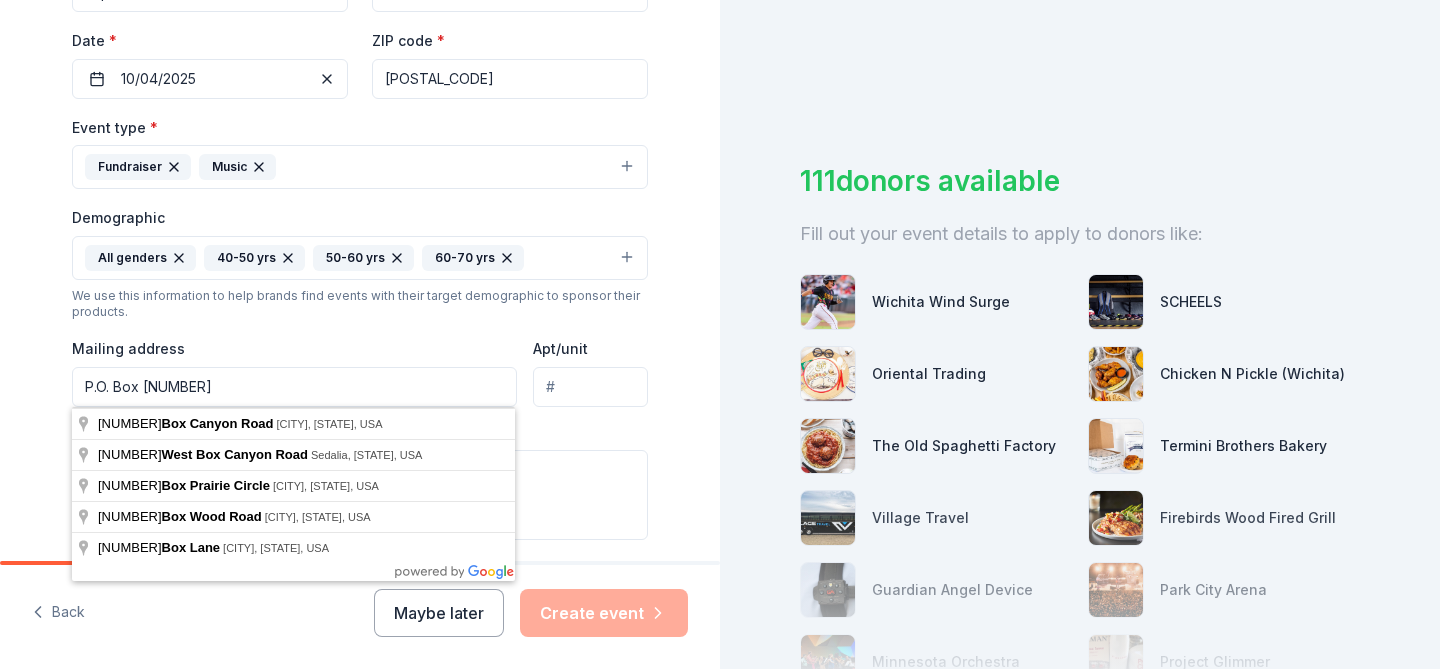 click on "Event type * Fundraiser Music Demographic All genders [AGE] [AGE] [AGE] We use this information to help brands find events with their target demographic to sponsor their products. Mailing address P.O. Box [NUMBER] Apt/unit Description" at bounding box center [360, 327] 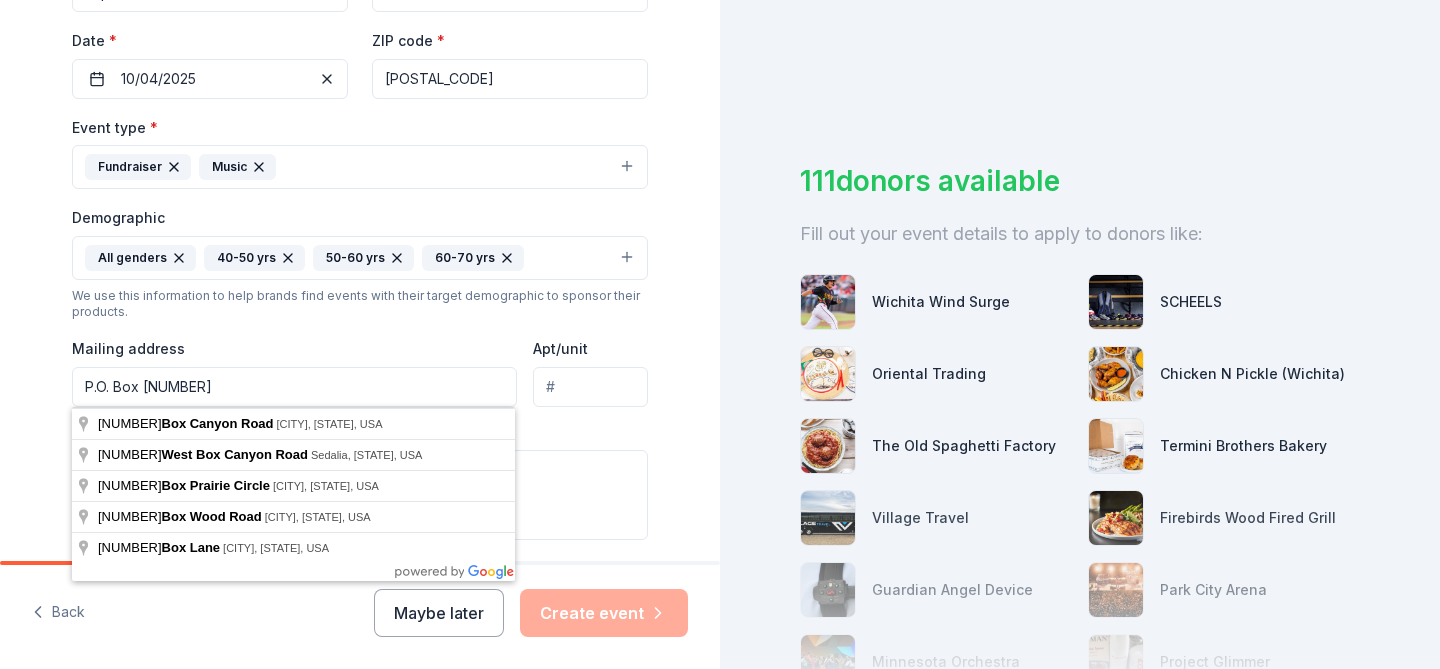 click on "P.O. Box [NUMBER]" at bounding box center [294, 387] 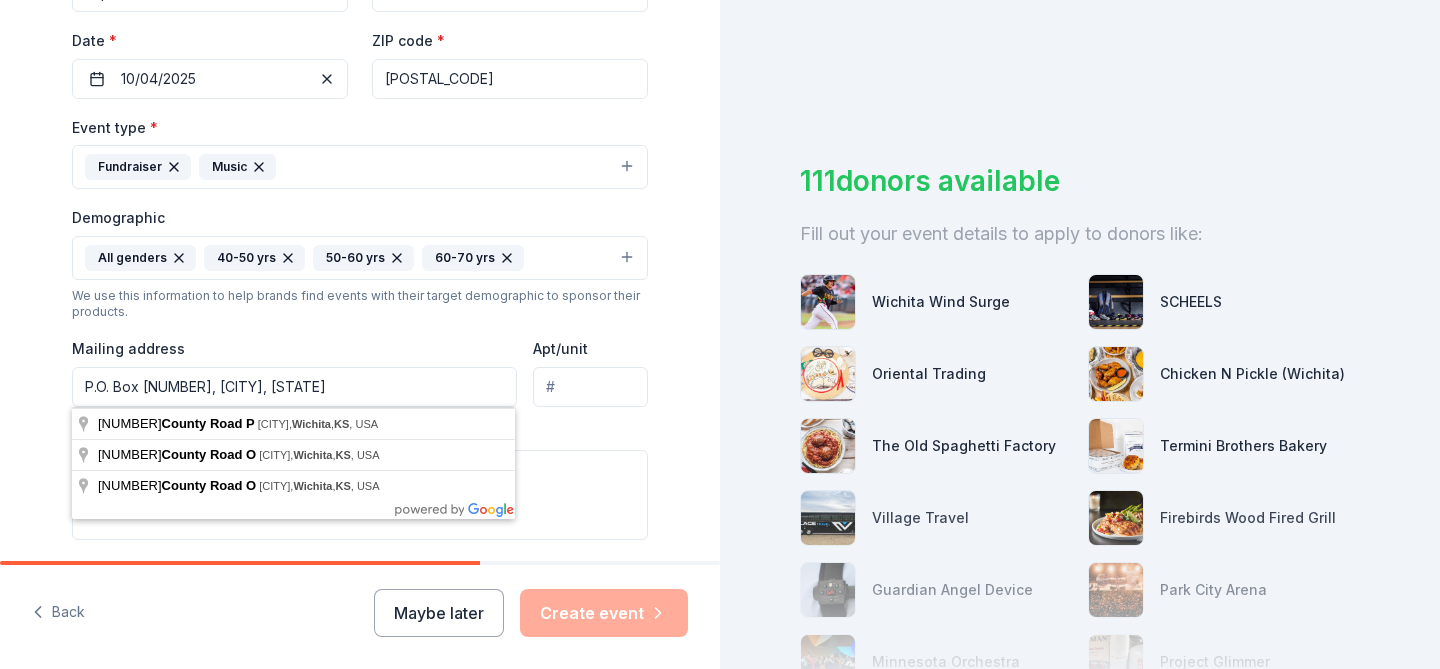 type on "P.O. Box [NUMBER], [CITY], [STATE]" 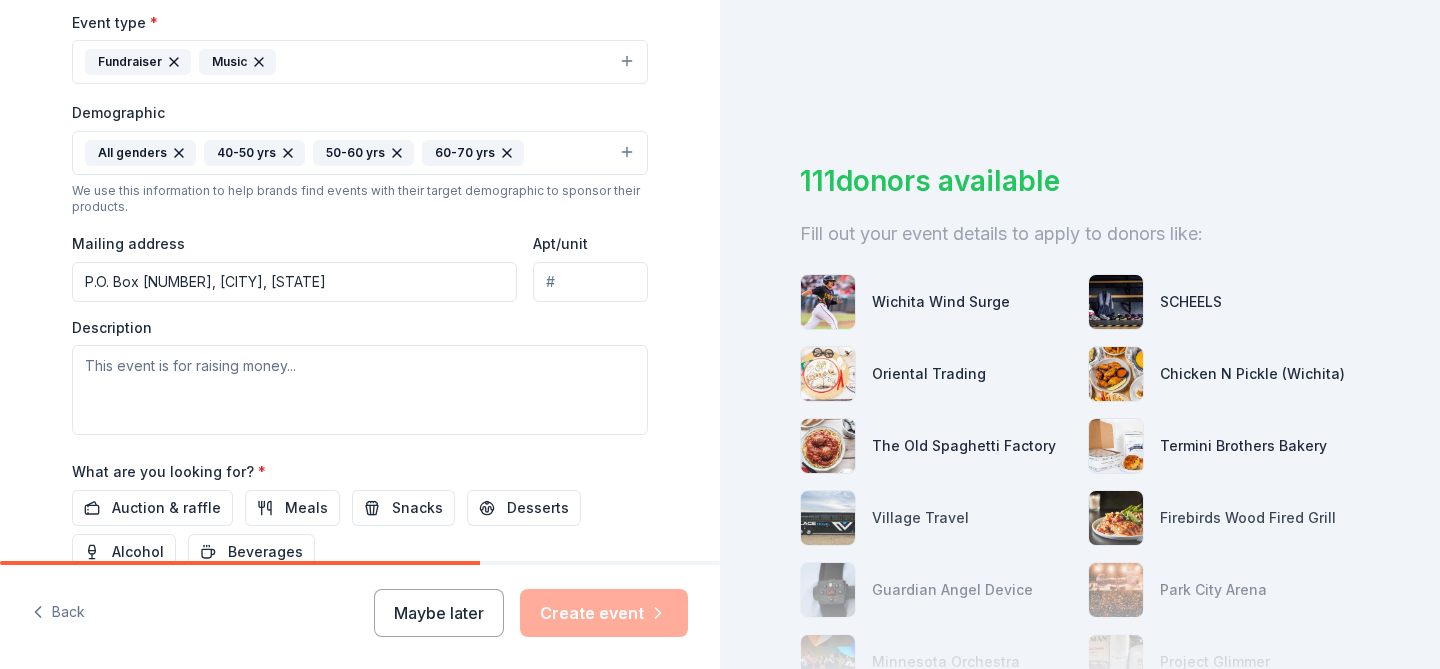 scroll, scrollTop: 562, scrollLeft: 0, axis: vertical 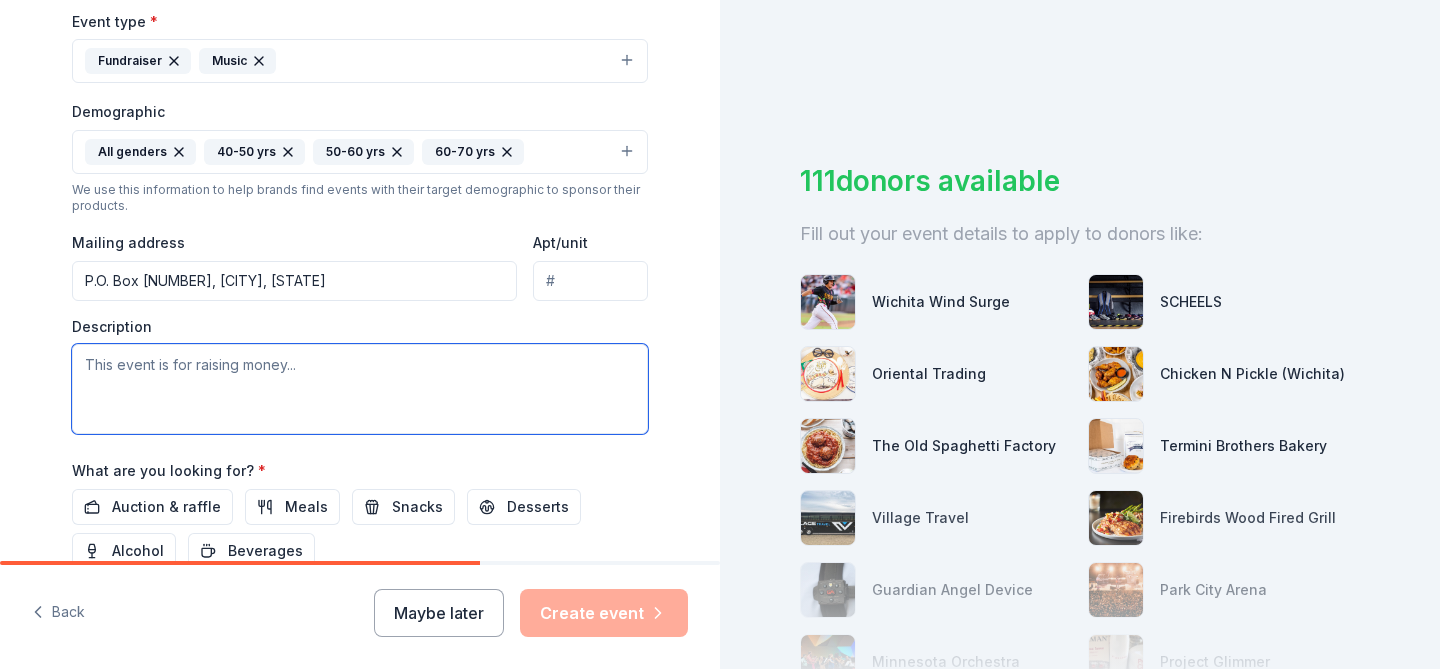 click at bounding box center [360, 389] 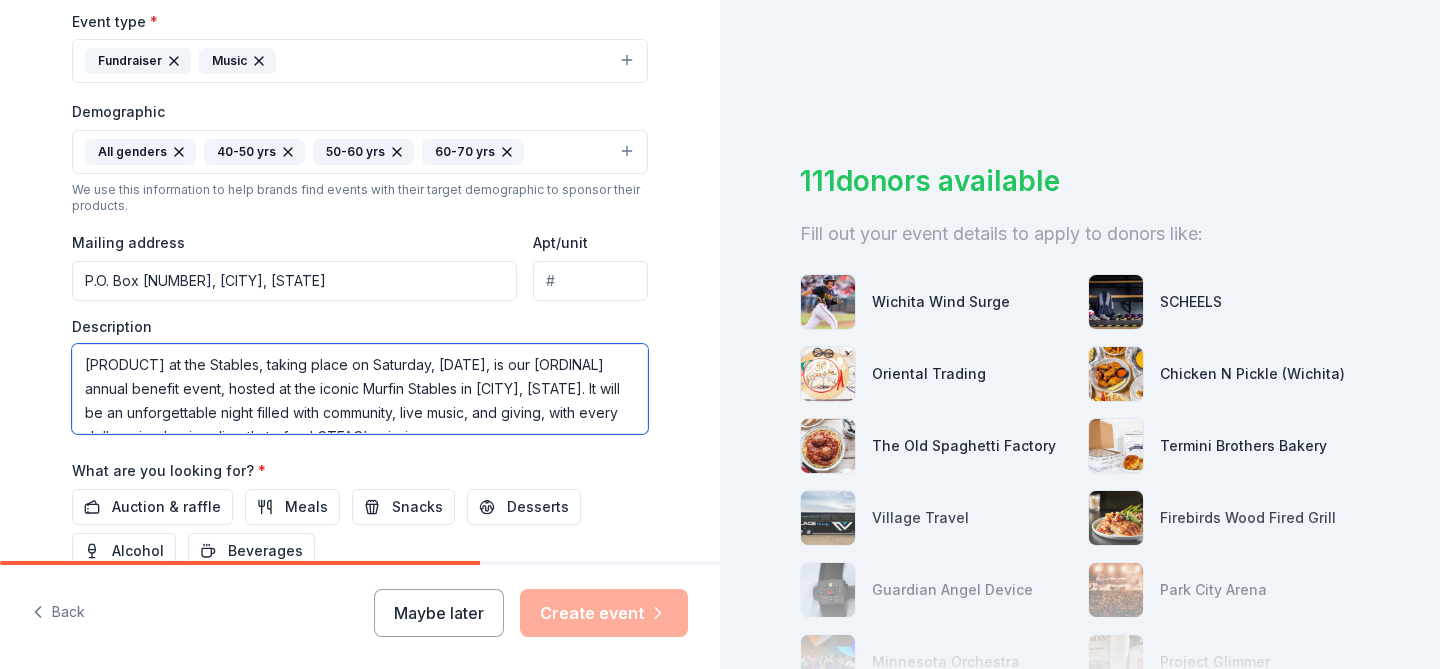 scroll, scrollTop: 61, scrollLeft: 0, axis: vertical 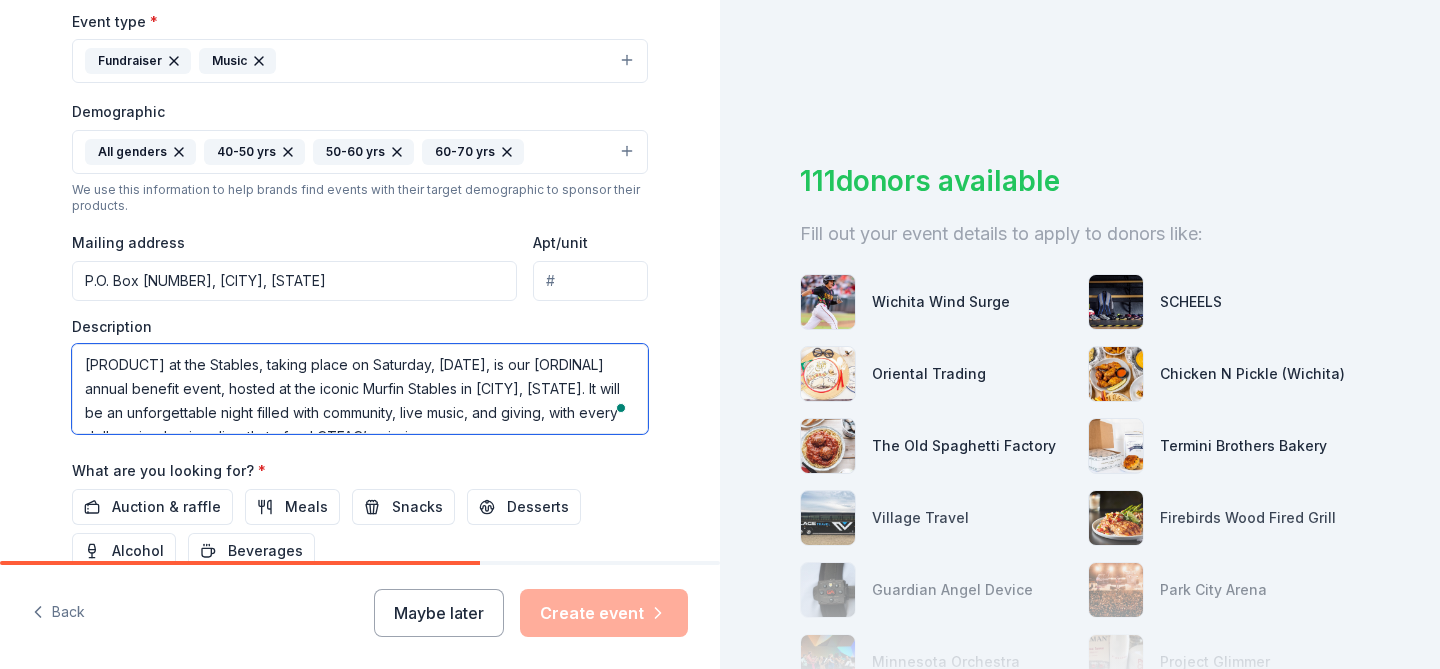 type on "[PRODUCT] at the Stables, taking place on Saturday, [DATE], is our [ORDINAL] annual benefit event, hosted at the iconic Murfin Stables in [CITY], [STATE]. It will be an unforgettable night filled with community, live music, and giving, with every dollar raised going directly to fund CTFAC’s mission." 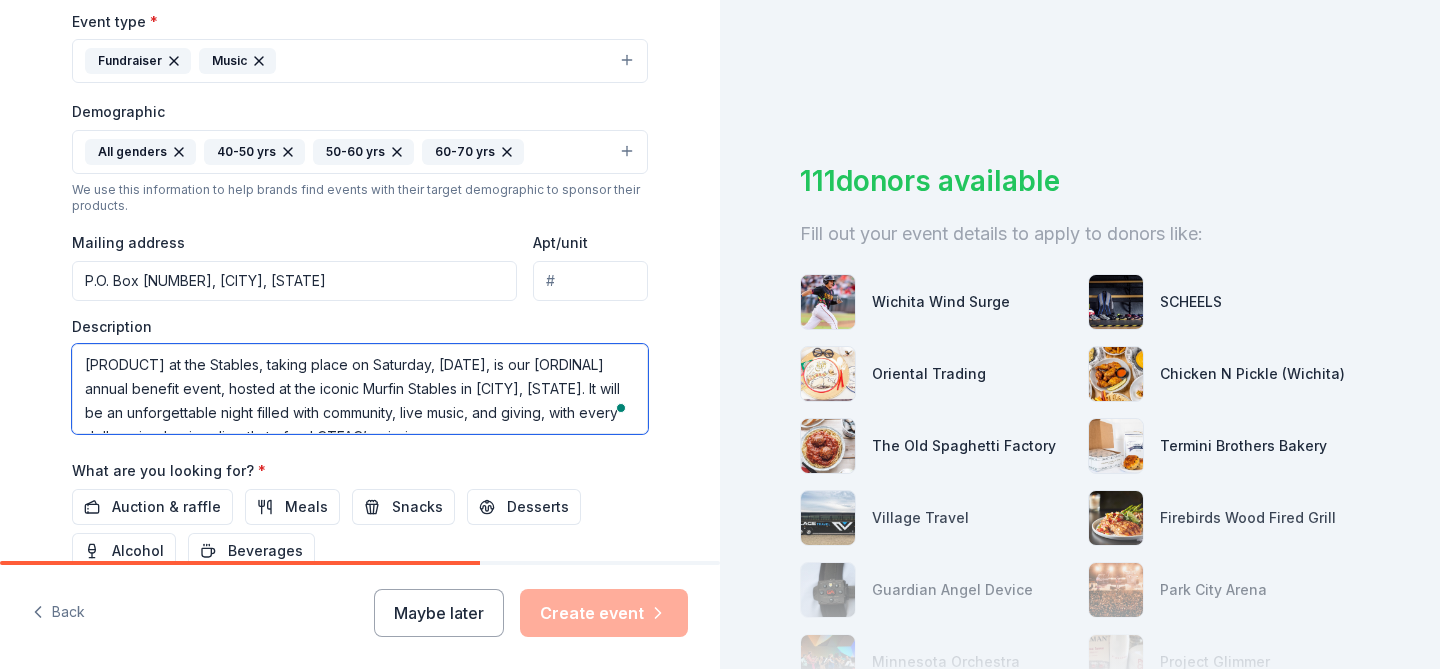 scroll, scrollTop: 8, scrollLeft: 0, axis: vertical 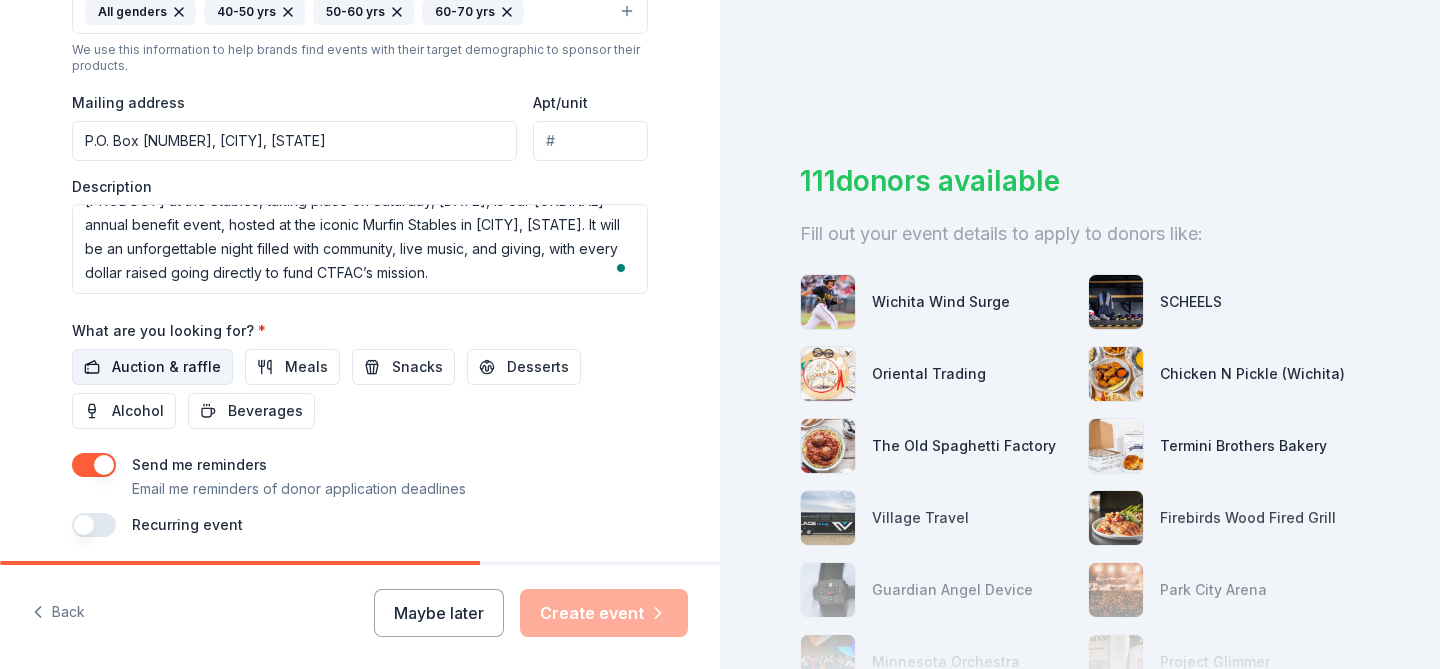 click on "Auction & raffle" at bounding box center (166, 367) 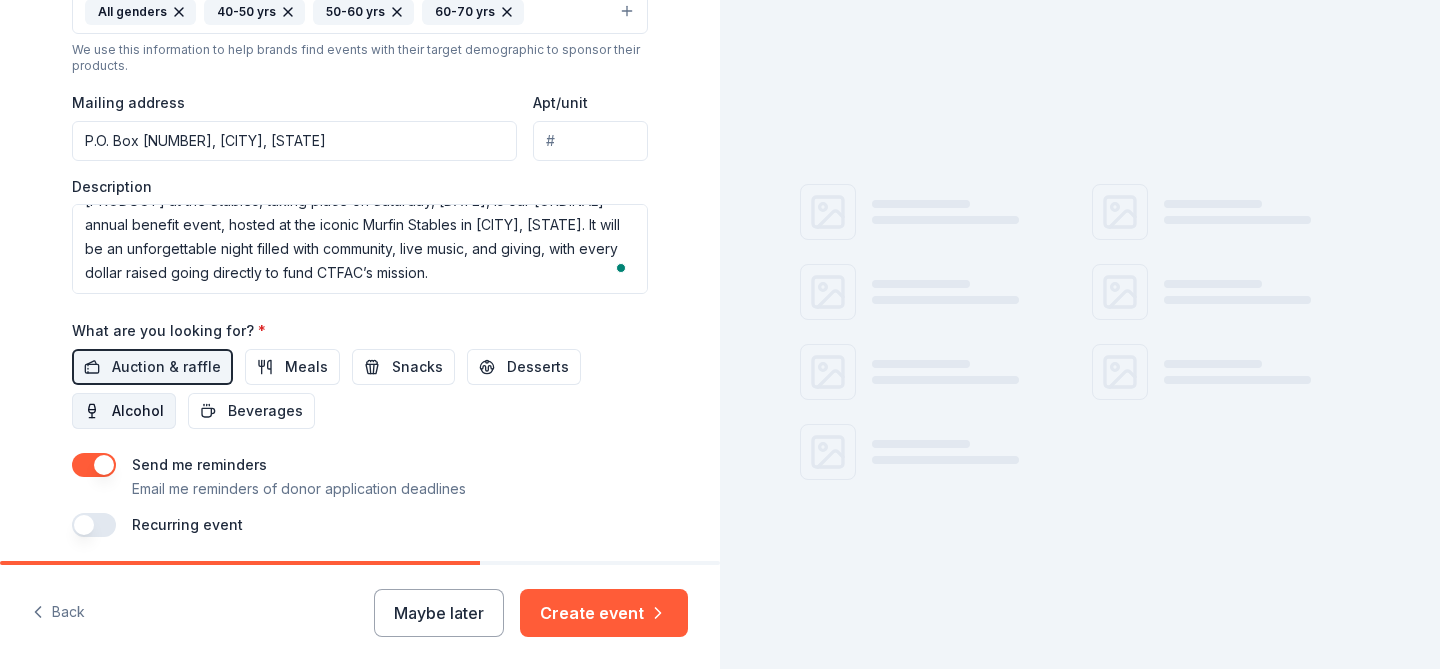 click on "Alcohol" at bounding box center [138, 411] 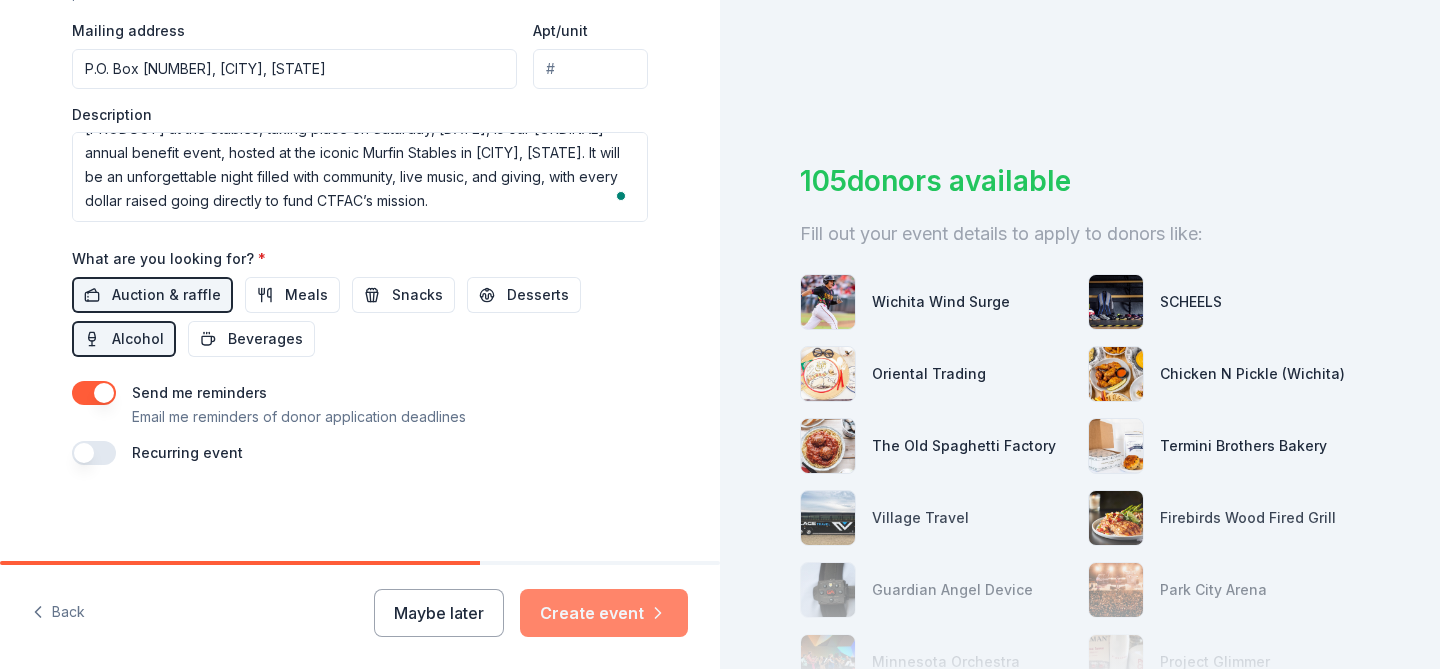 click on "Create event" at bounding box center (604, 613) 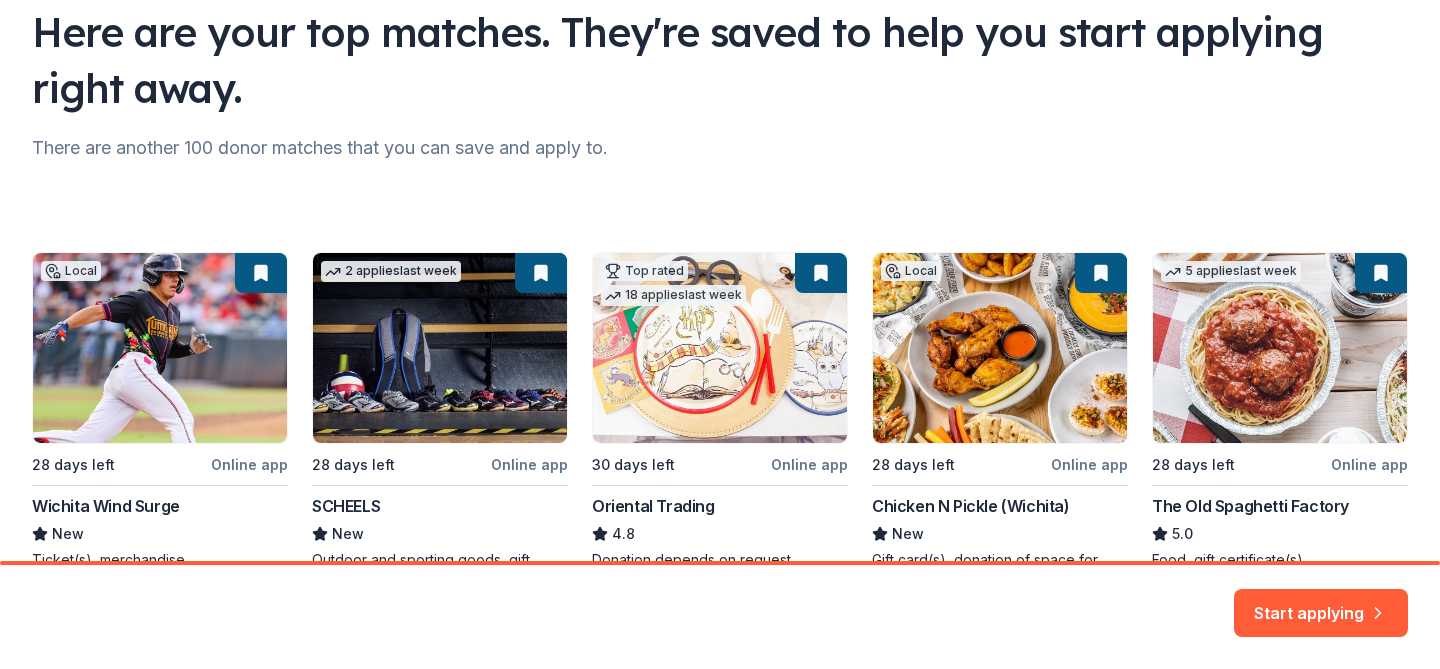 scroll, scrollTop: 176, scrollLeft: 0, axis: vertical 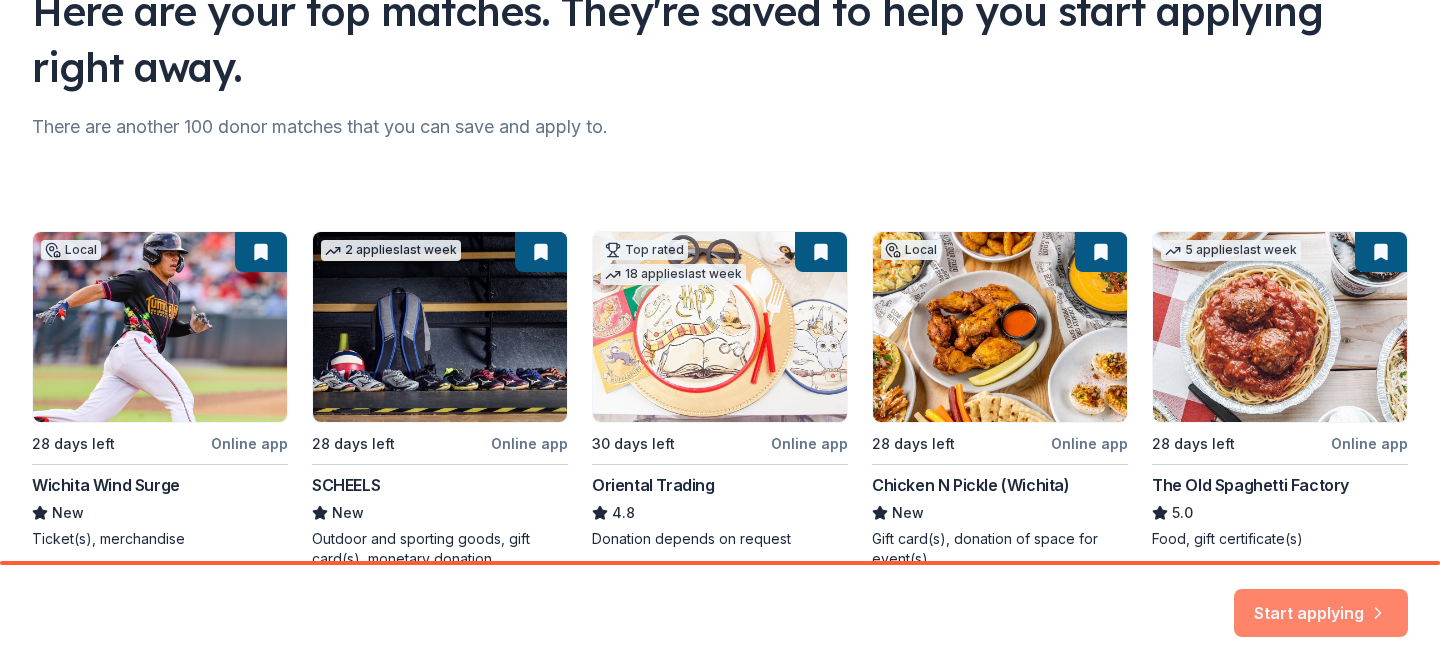 click on "Start applying" at bounding box center (1321, 601) 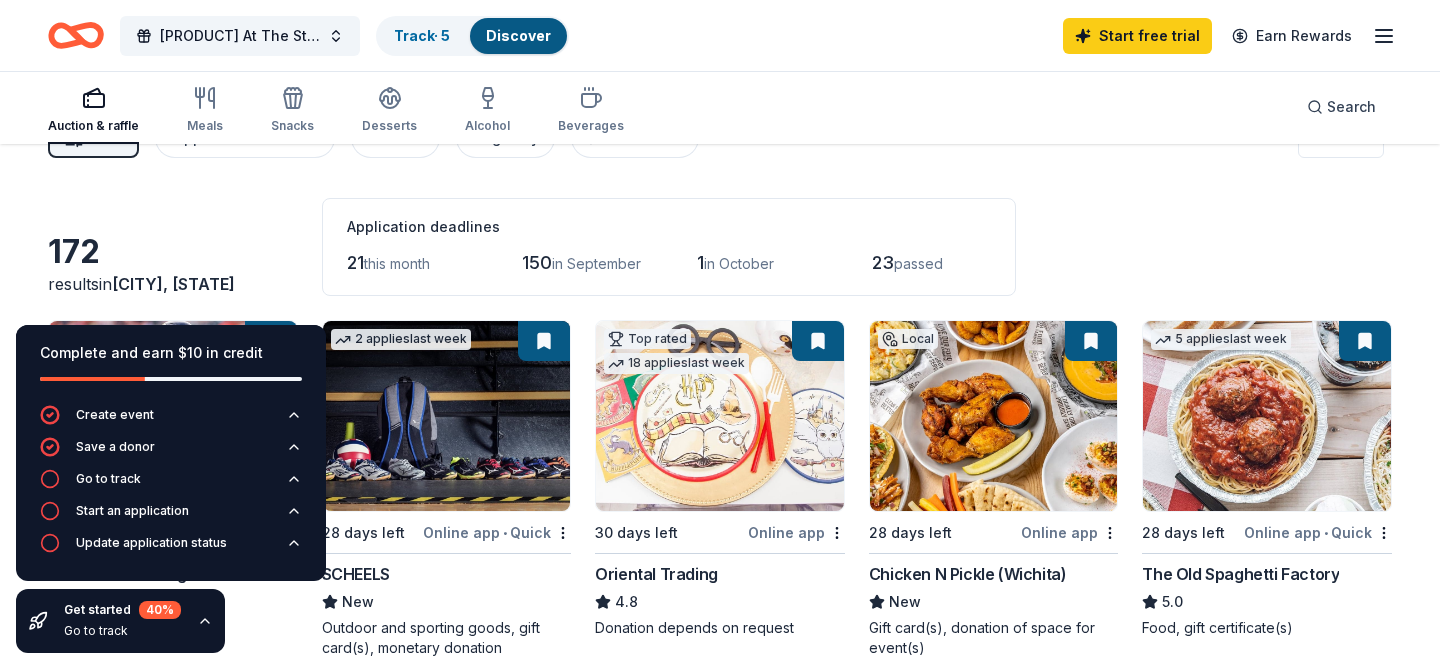 scroll, scrollTop: 0, scrollLeft: 0, axis: both 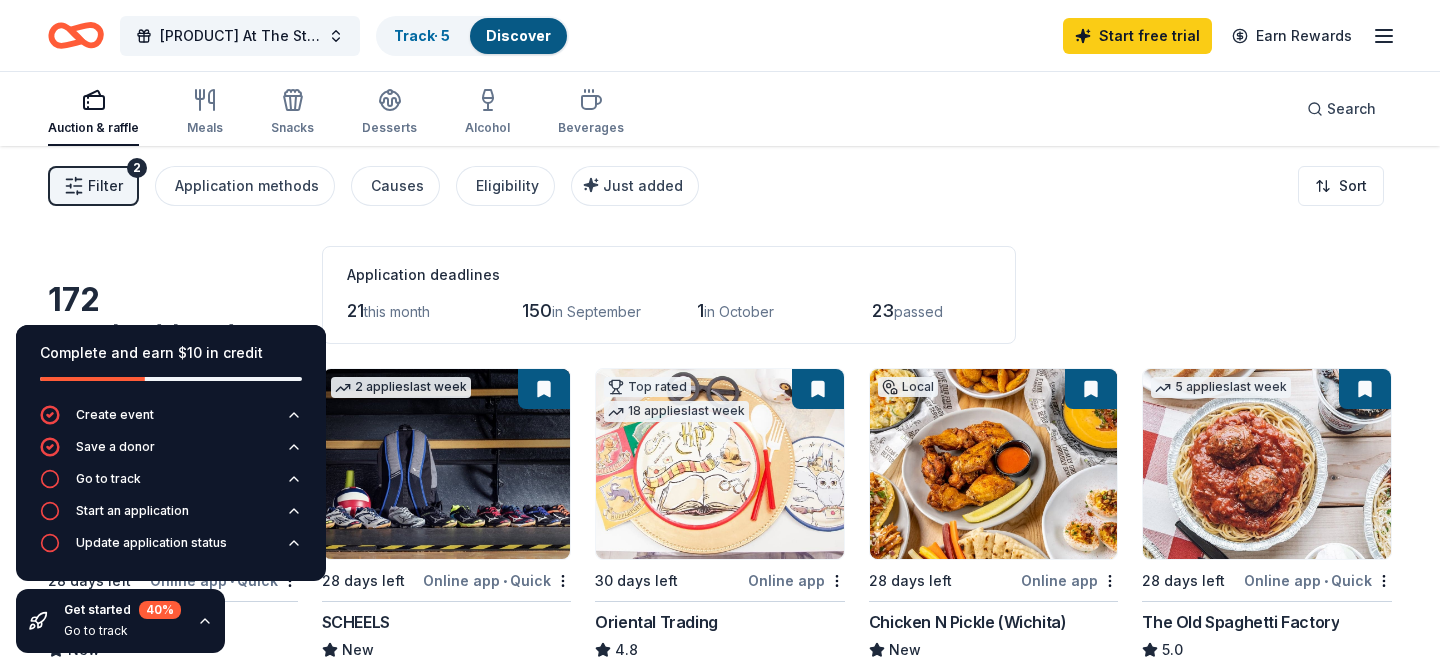 click 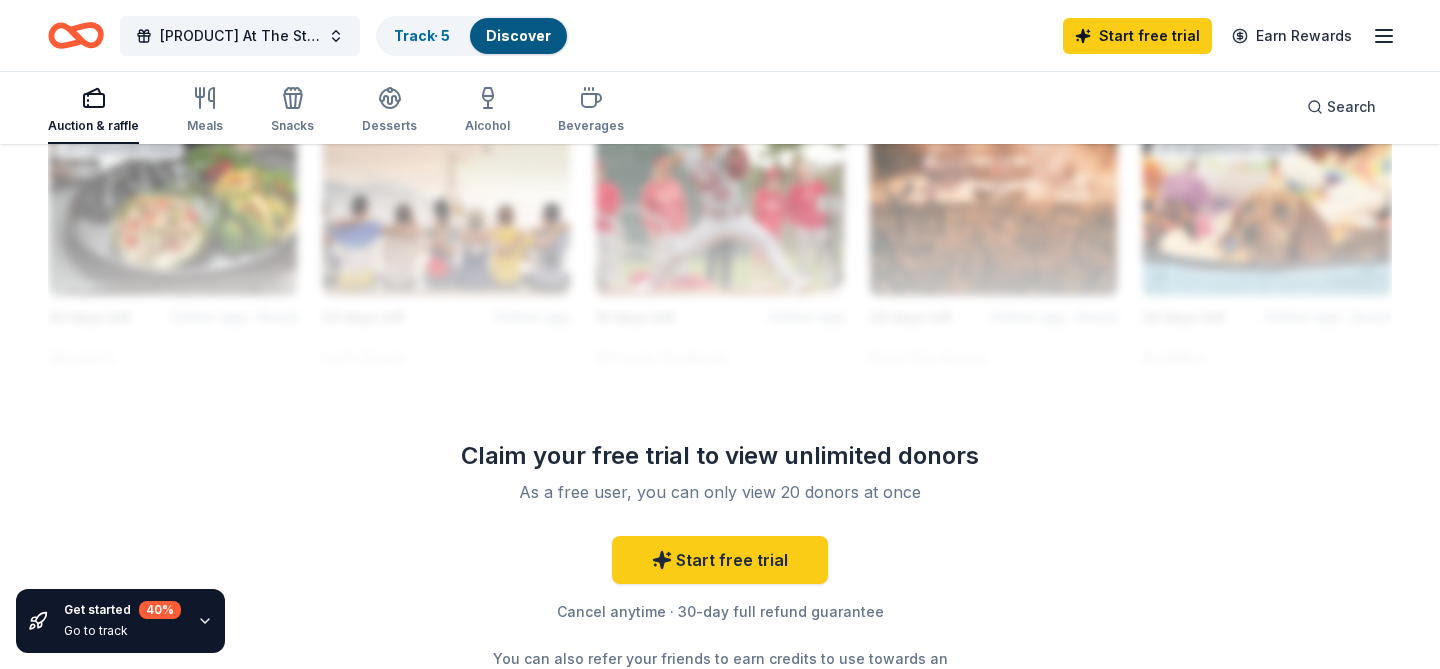 scroll, scrollTop: 1863, scrollLeft: 0, axis: vertical 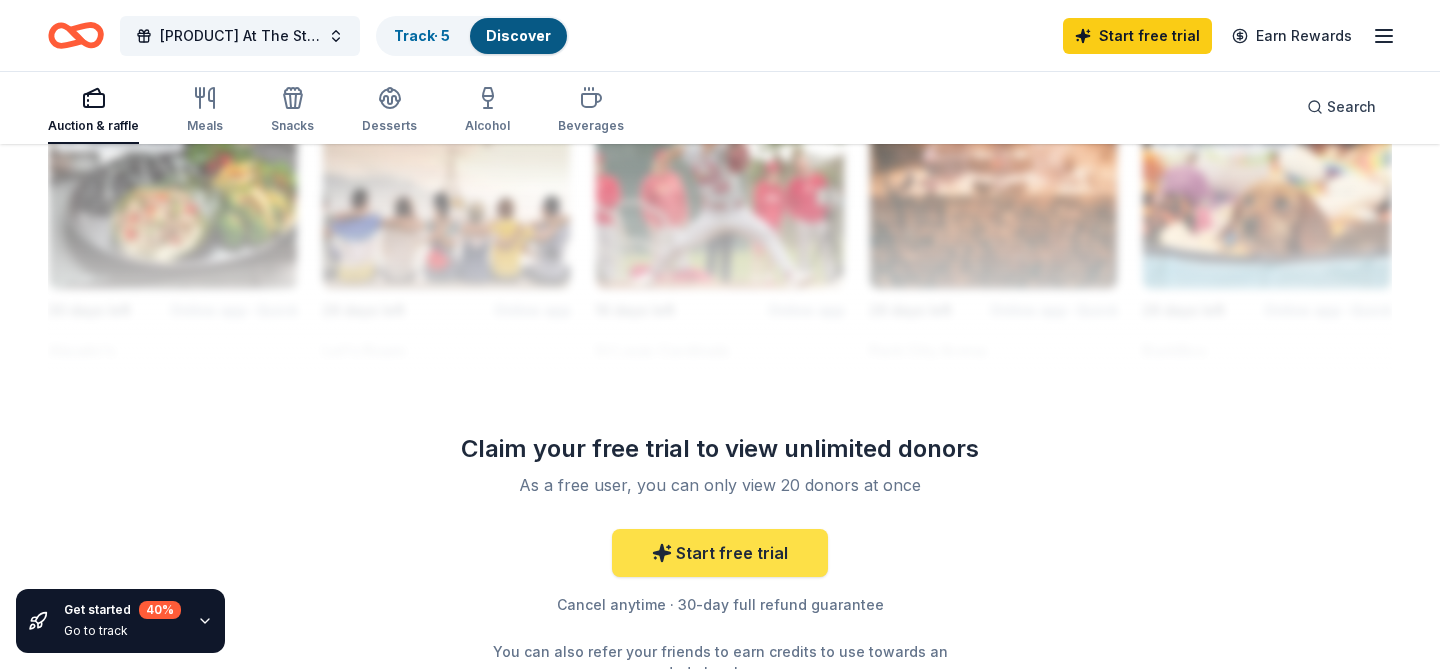 click 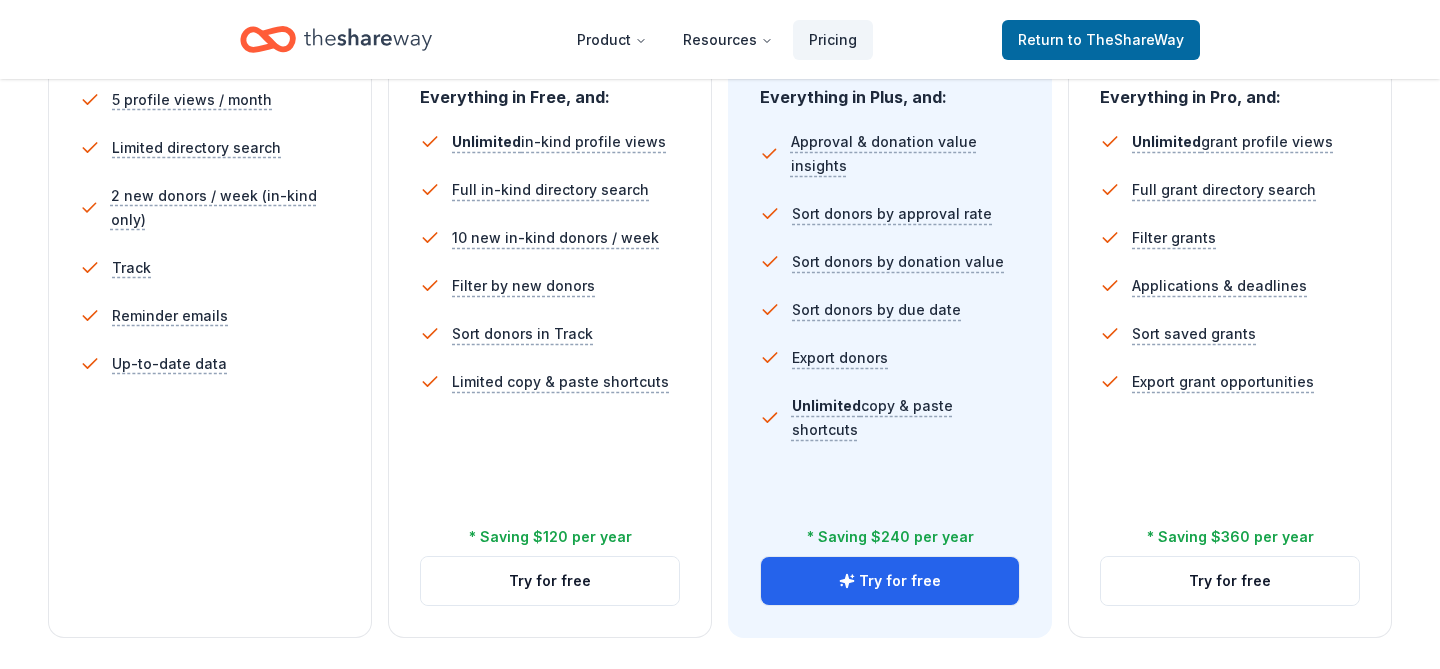 scroll, scrollTop: 613, scrollLeft: 0, axis: vertical 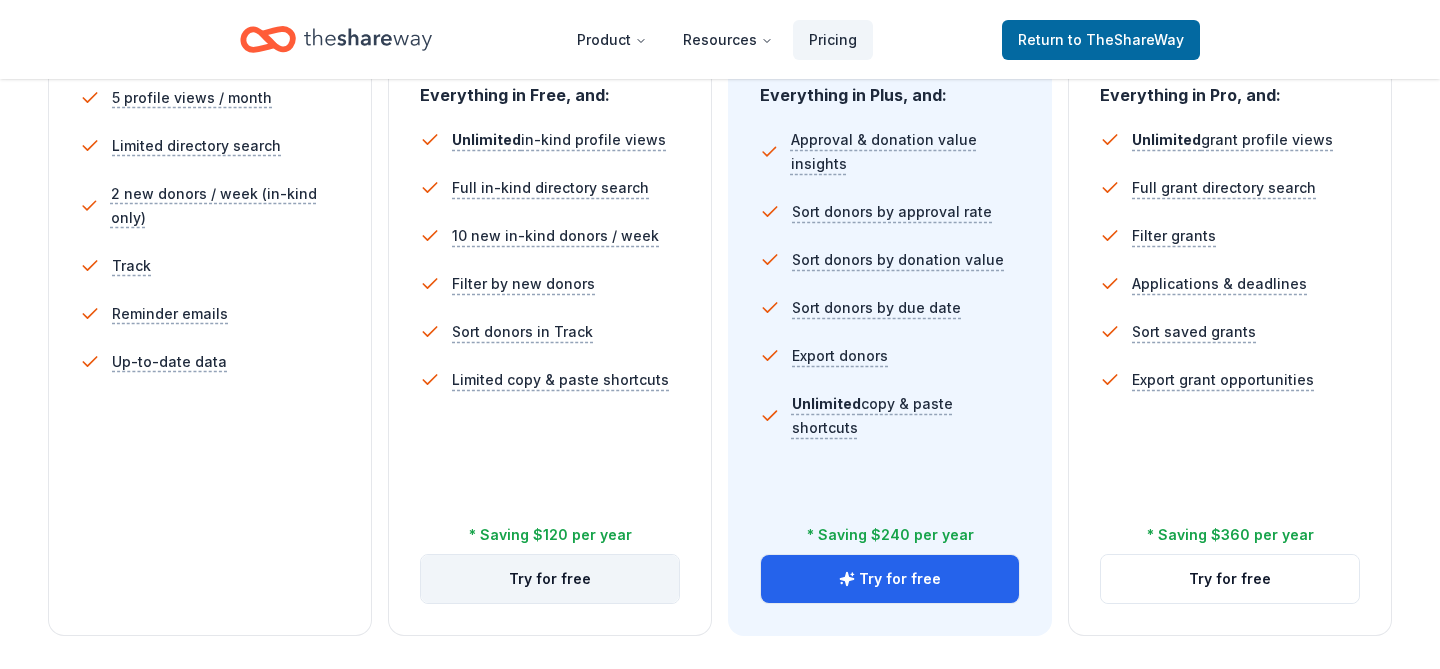 click on "Try for free" at bounding box center [550, 579] 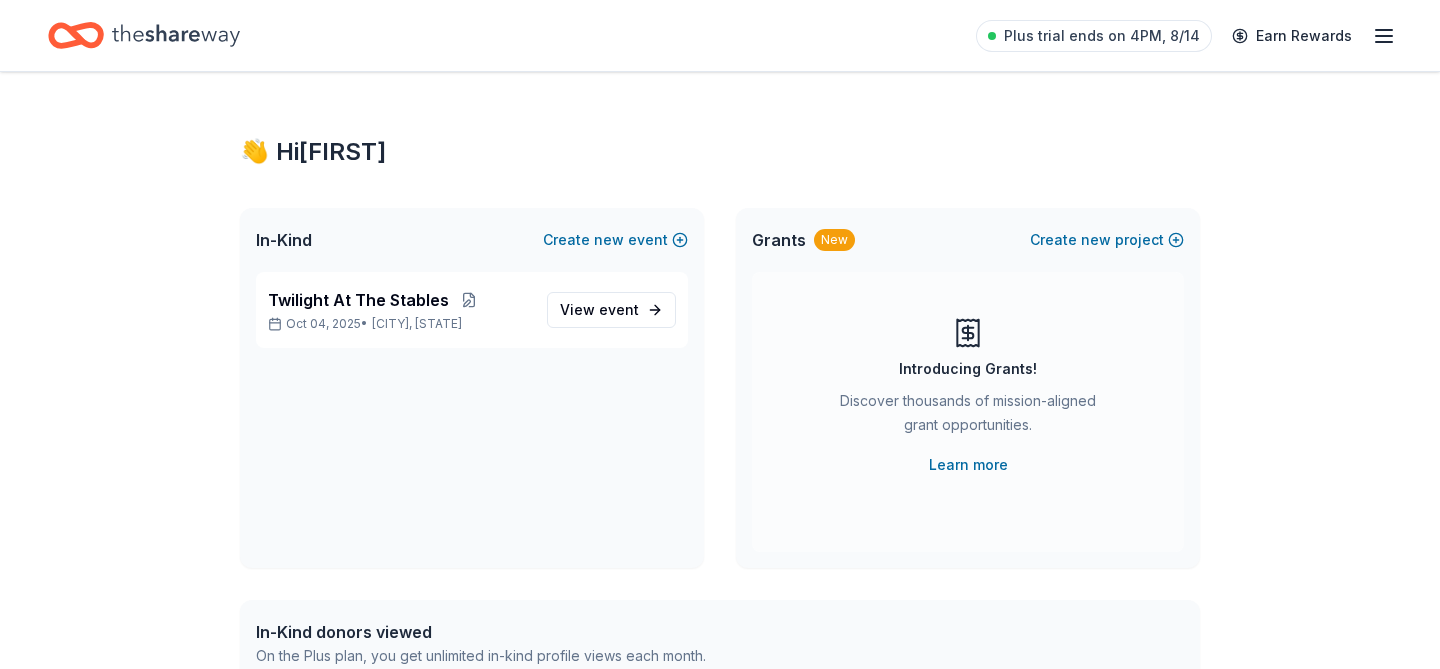 scroll, scrollTop: 0, scrollLeft: 0, axis: both 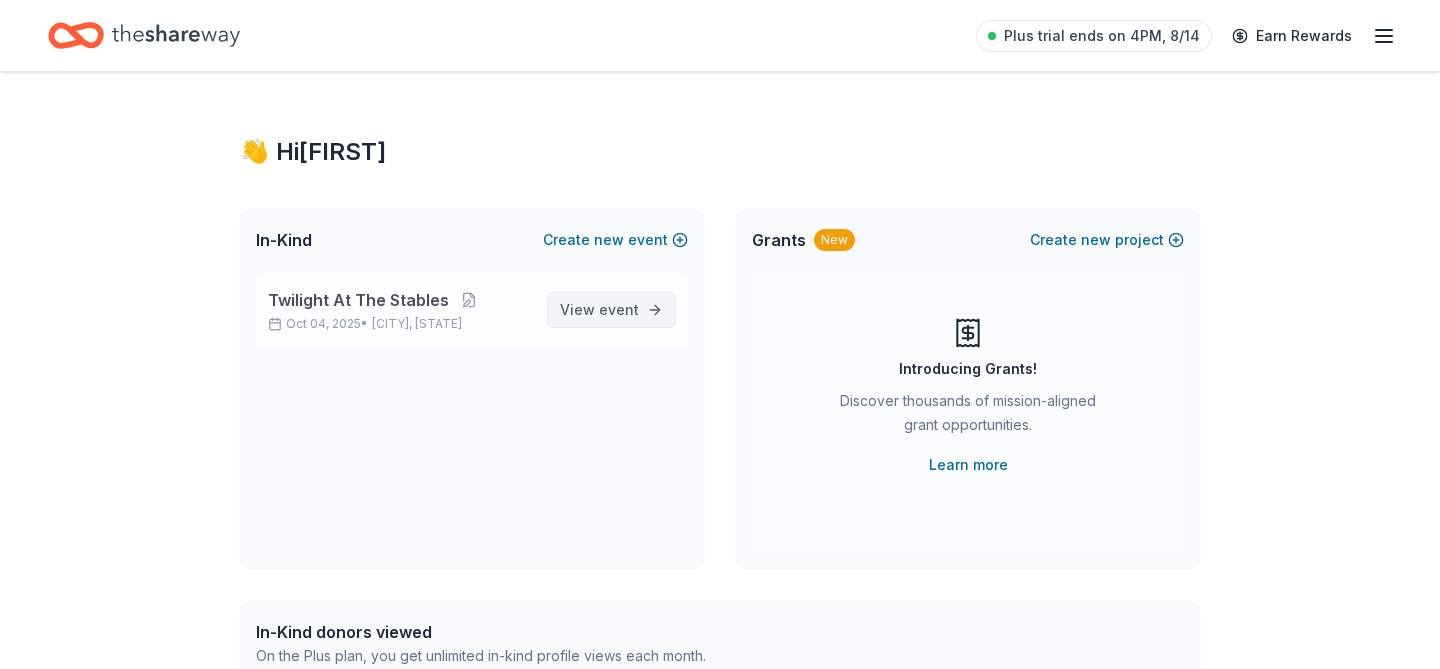 click on "event" at bounding box center [619, 309] 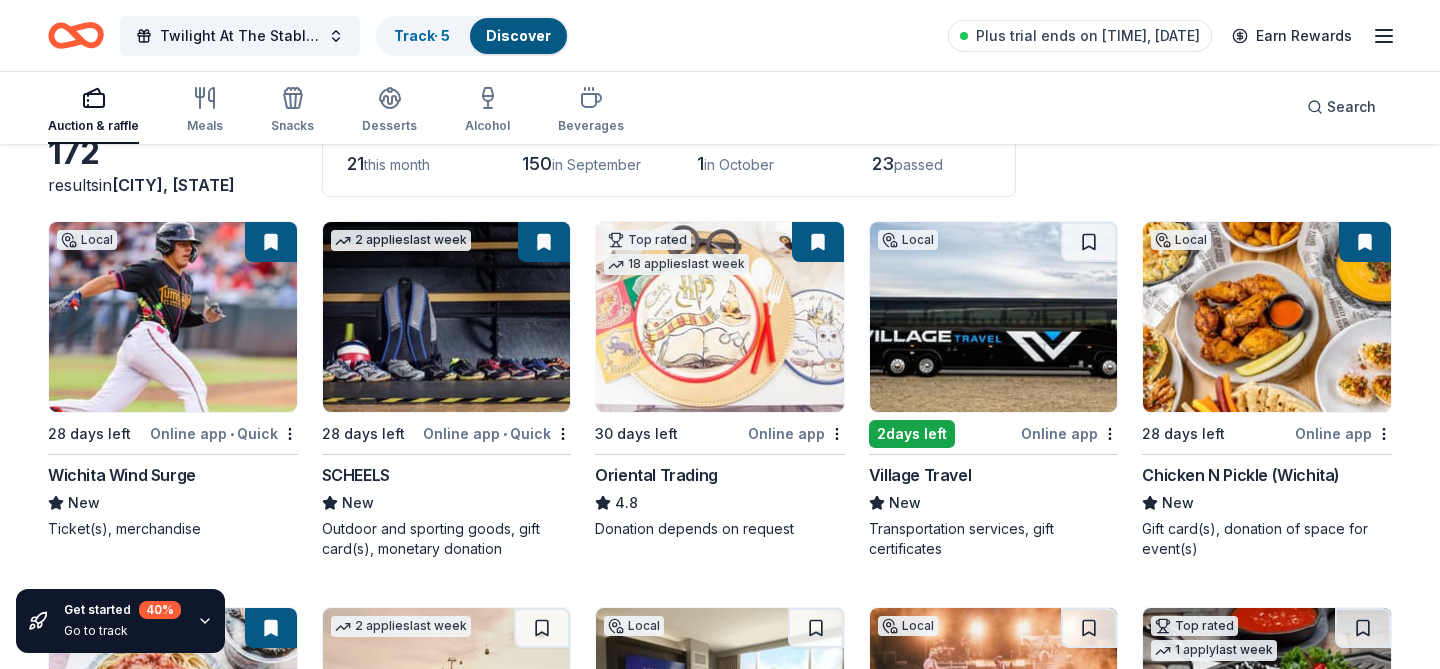 scroll, scrollTop: 148, scrollLeft: 0, axis: vertical 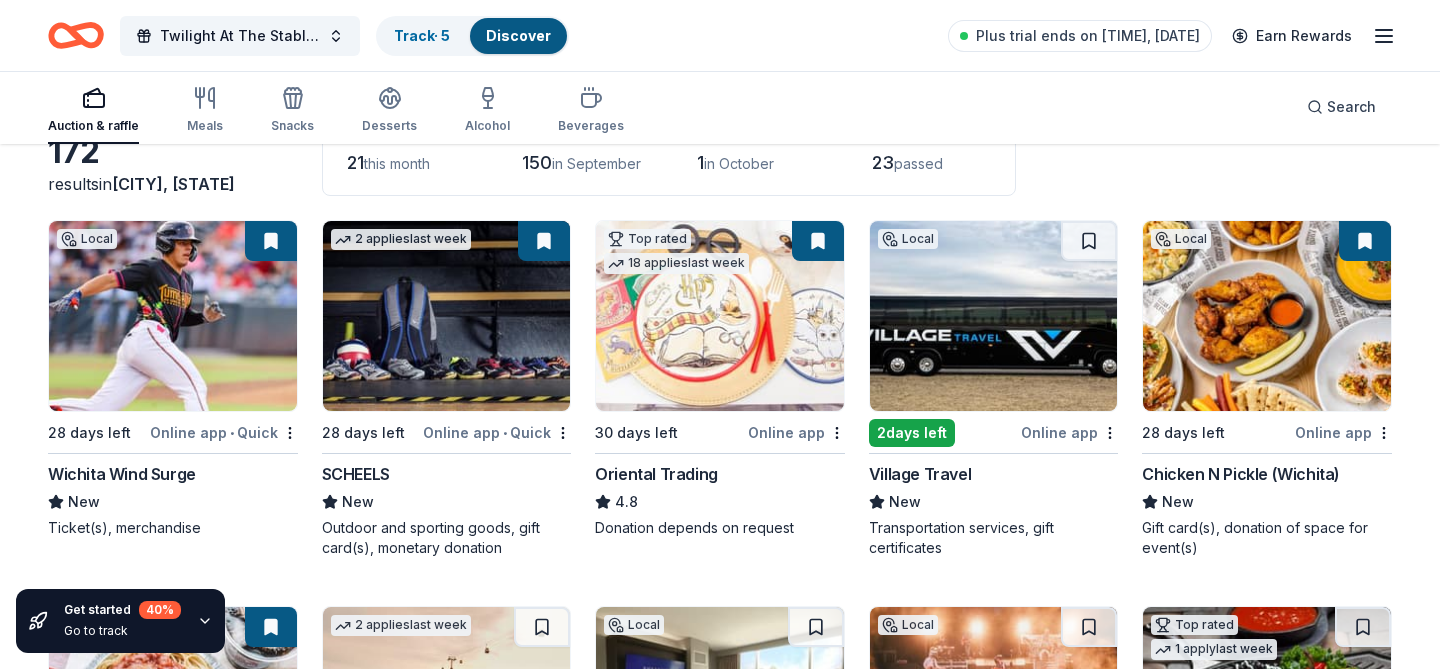 click on "Online app • Quick" at bounding box center (224, 432) 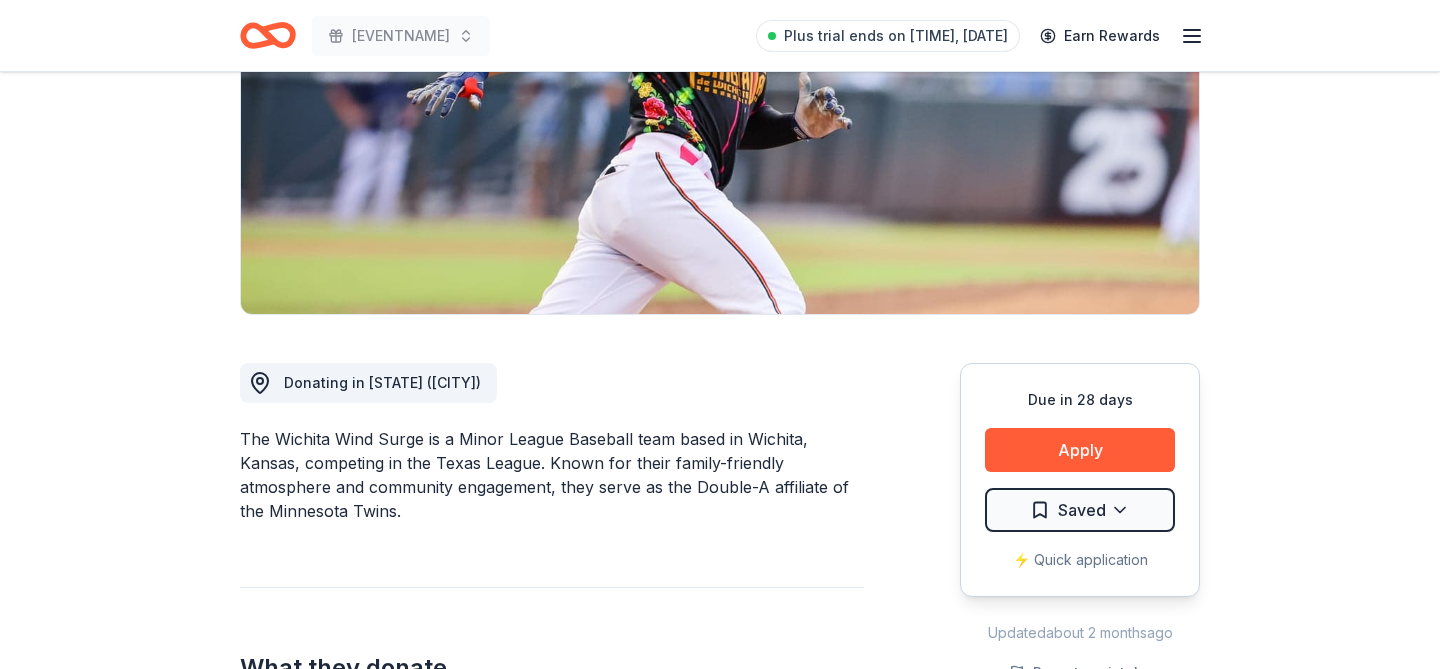 scroll, scrollTop: 297, scrollLeft: 0, axis: vertical 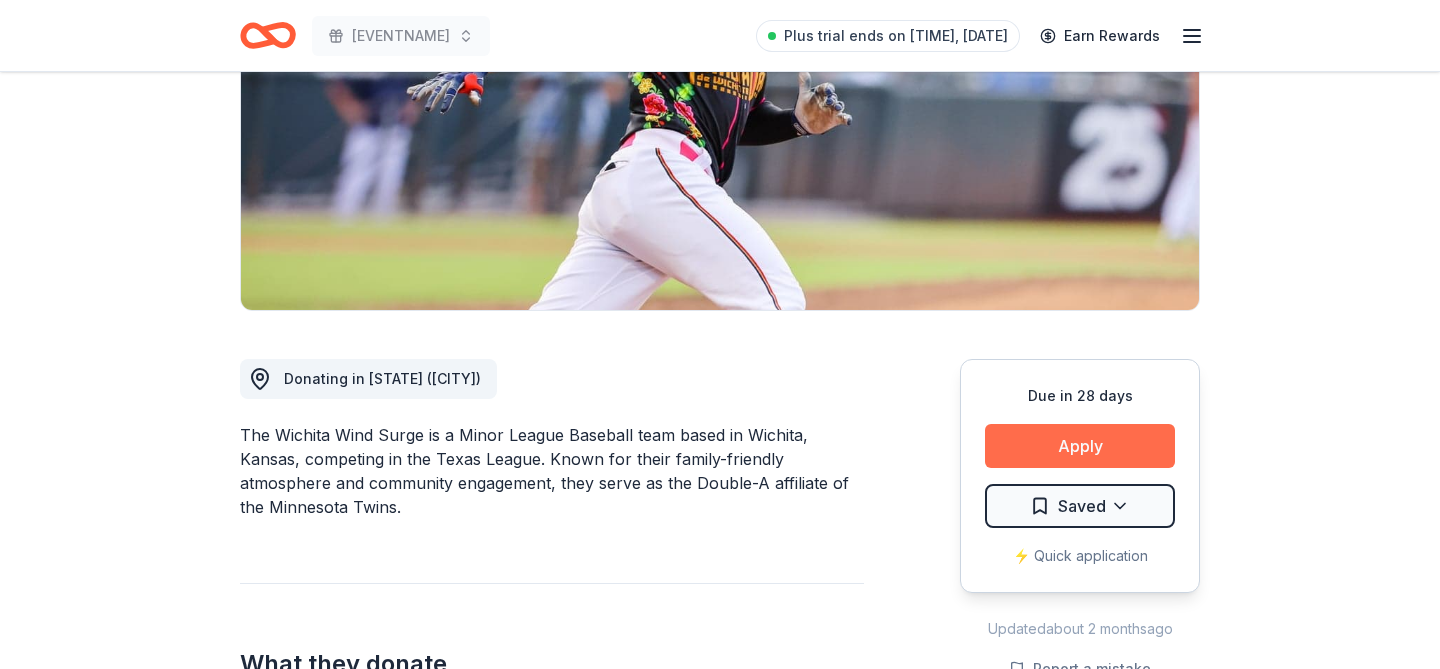 click on "Apply" at bounding box center (1080, 446) 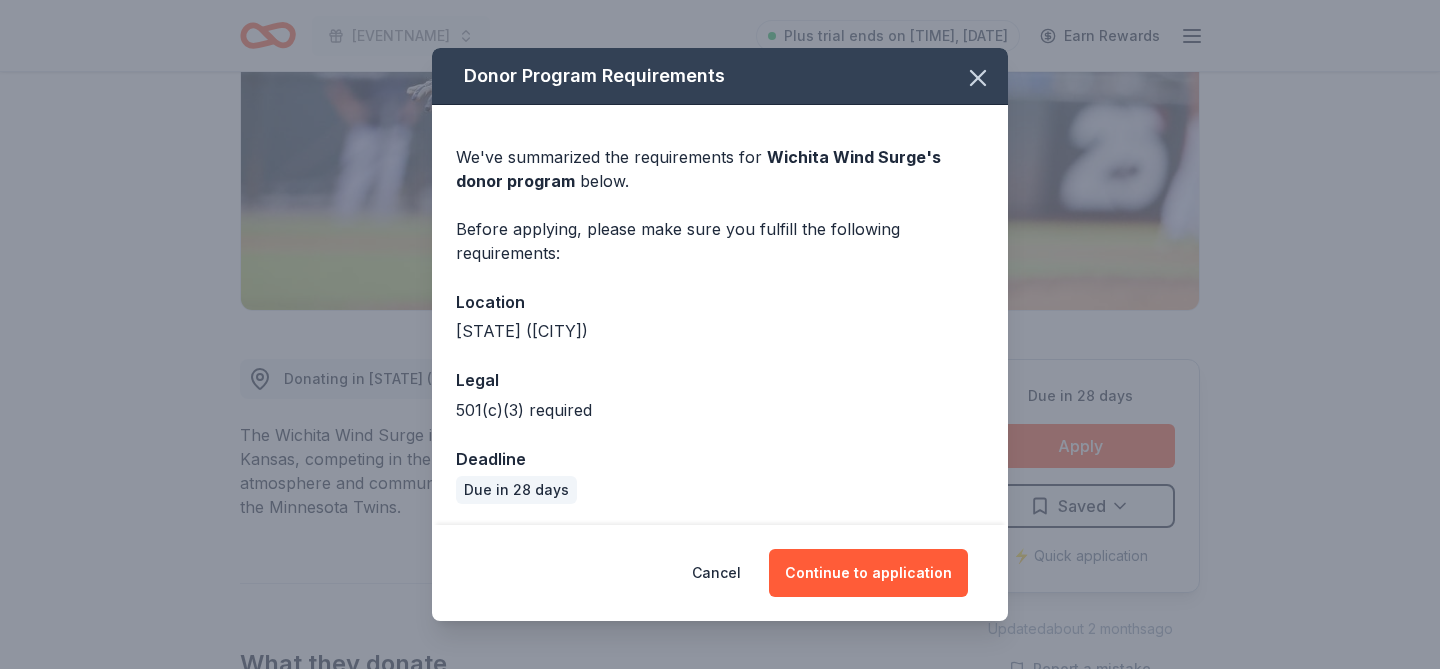 scroll, scrollTop: 3, scrollLeft: 0, axis: vertical 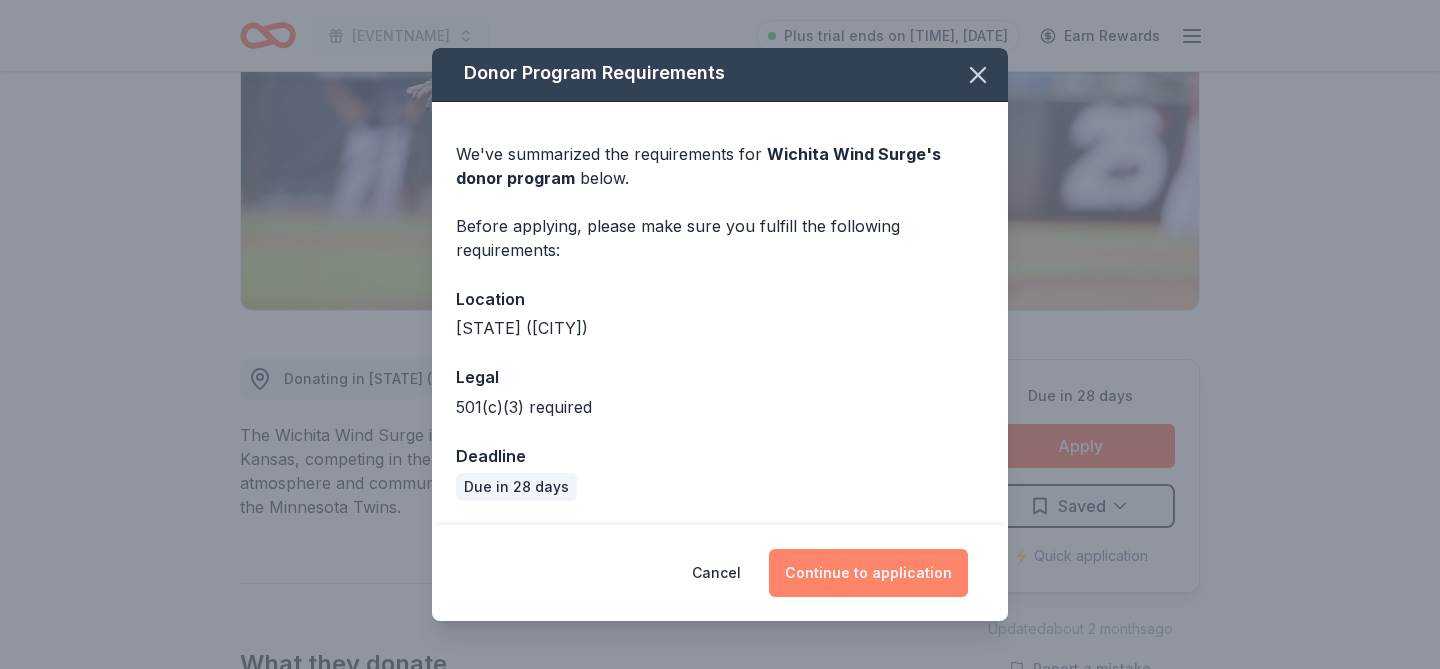 click on "Continue to application" at bounding box center [868, 573] 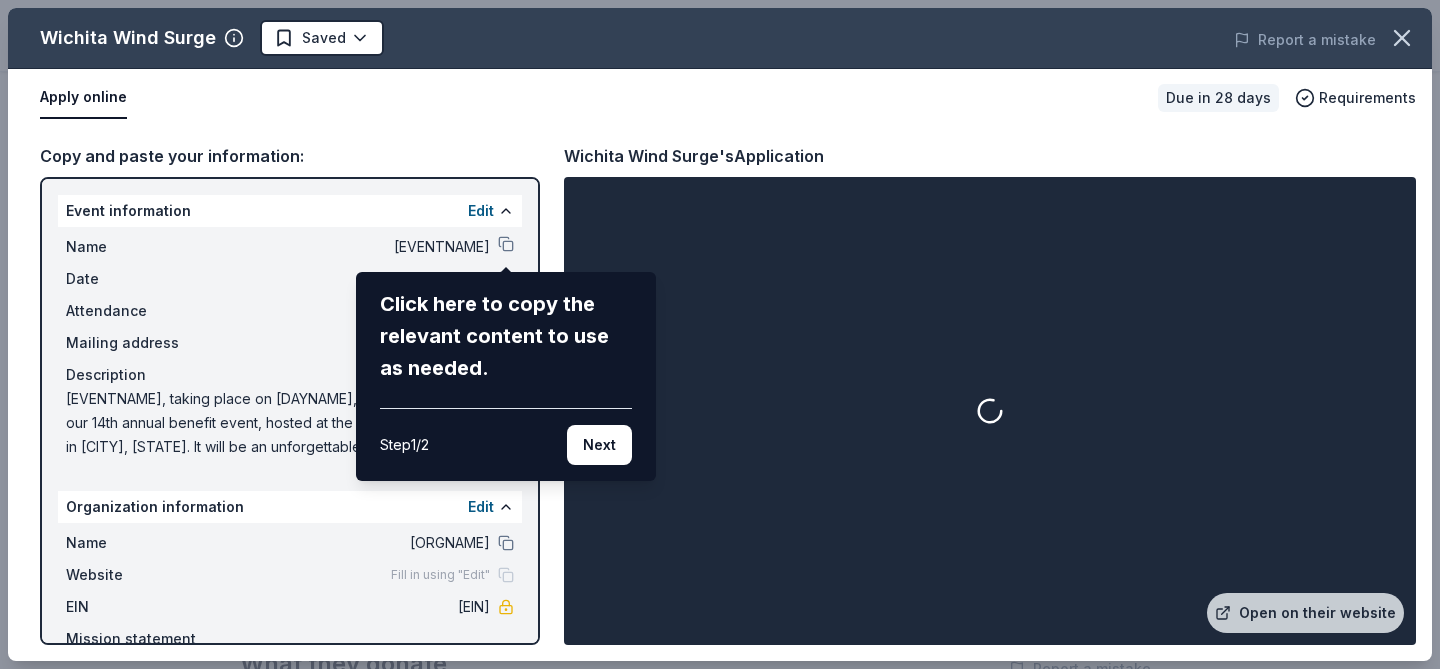 click on "Wichita Wind Surge Saved Report a mistake Apply online Due in 28 days Requirements Copy and paste your information: Event information Edit Name Twilight At The Stables Click here to copy the relevant content to use as needed. Step  1 / 2 Next Date 10/04/25 Attendance 250 Mailing address Description Twilight at the Stables, taking place on Saturday, October 4, is our 14th annual benefit event, hosted at the iconic Murfin Stables in Wichita, KS. It will be an unforgettable night filled with community, live music, and giving, with every dollar raised going directly to fund CTFAC’s mission. Organization information Edit Name Coming Together For A Cure Inc Website Fill in using "Edit" EIN 47-2585356 Mission statement Coming Together For A Cure Inc is a nonprofit organization focused on medical research. It is based in Pratt, KS. It received its nonprofit status in 2018. Wichita Wind Surge's  Application Open on their website" at bounding box center [720, 334] 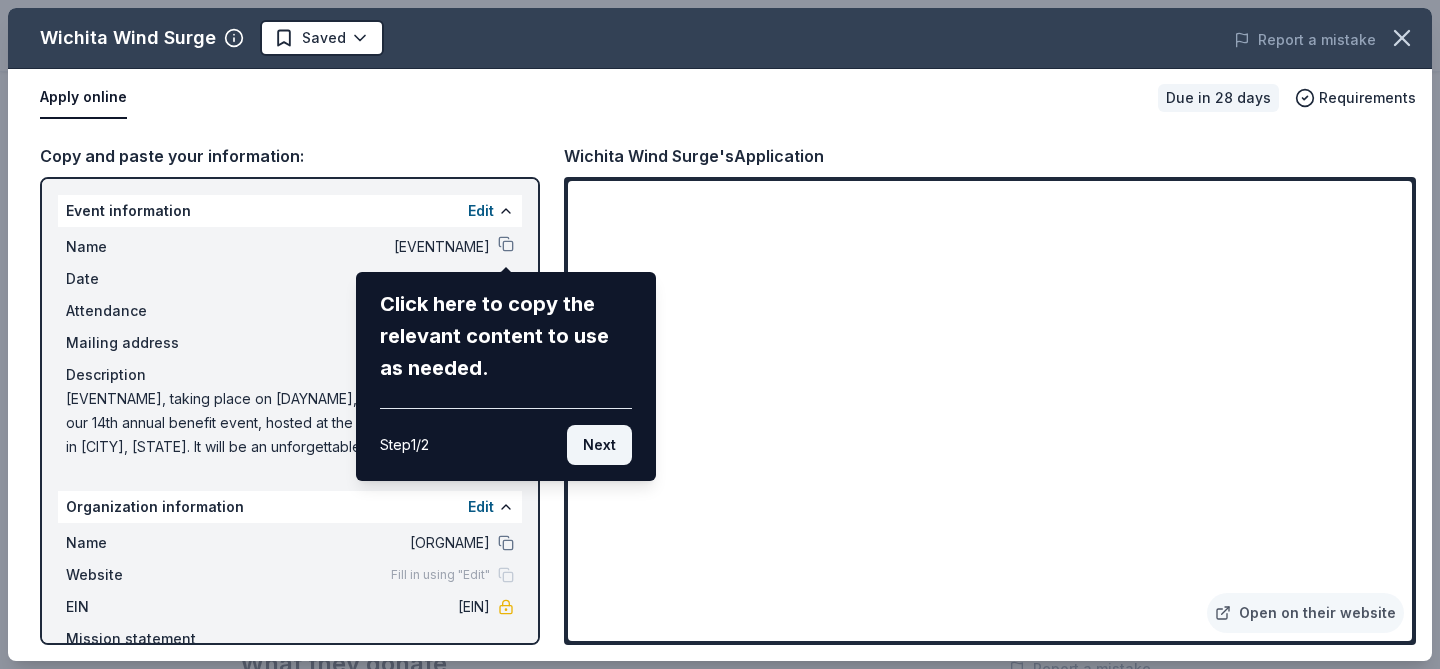 click on "Next" at bounding box center (599, 445) 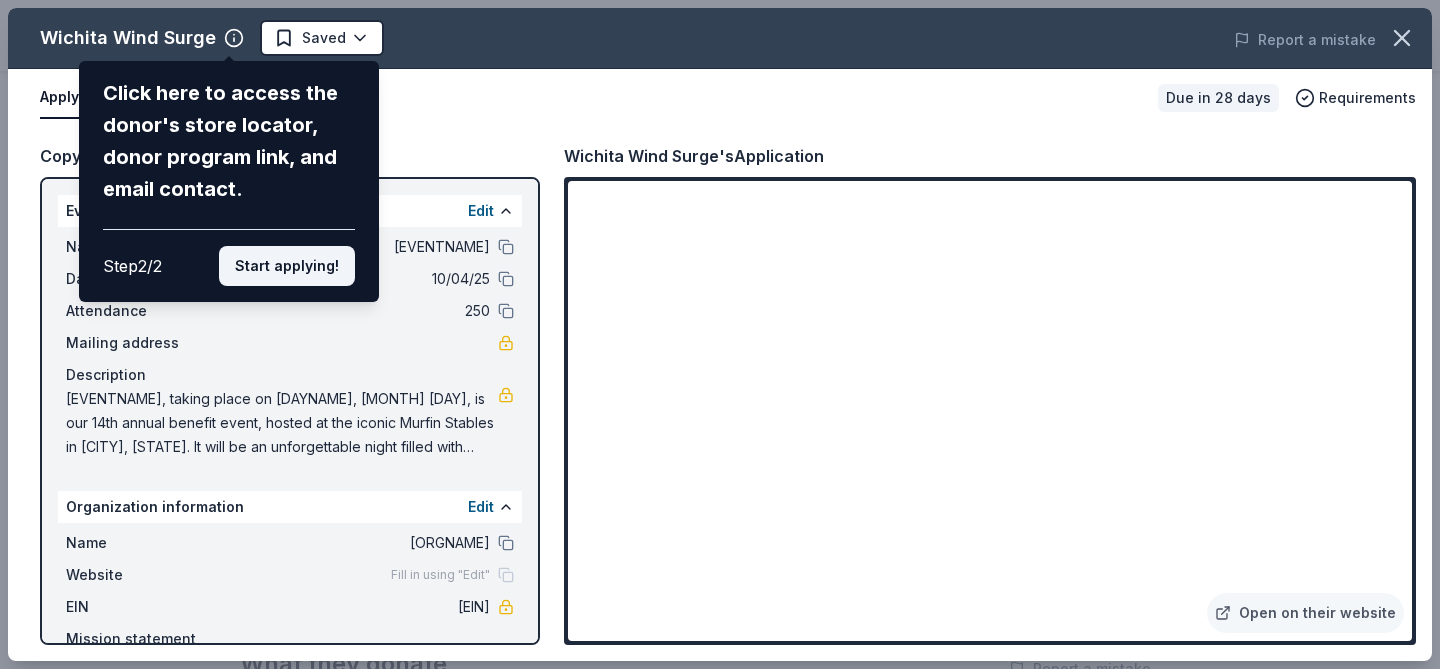 click on "Start applying!" at bounding box center (287, 266) 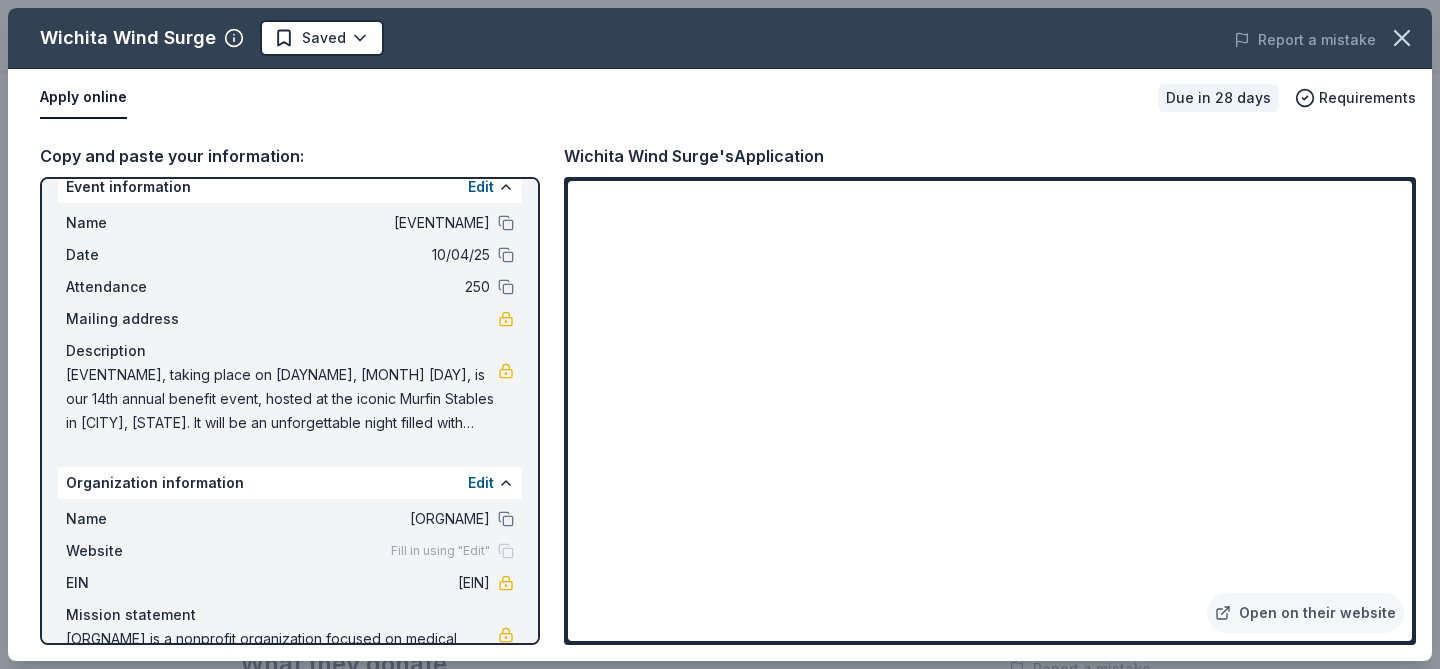 scroll, scrollTop: 0, scrollLeft: 0, axis: both 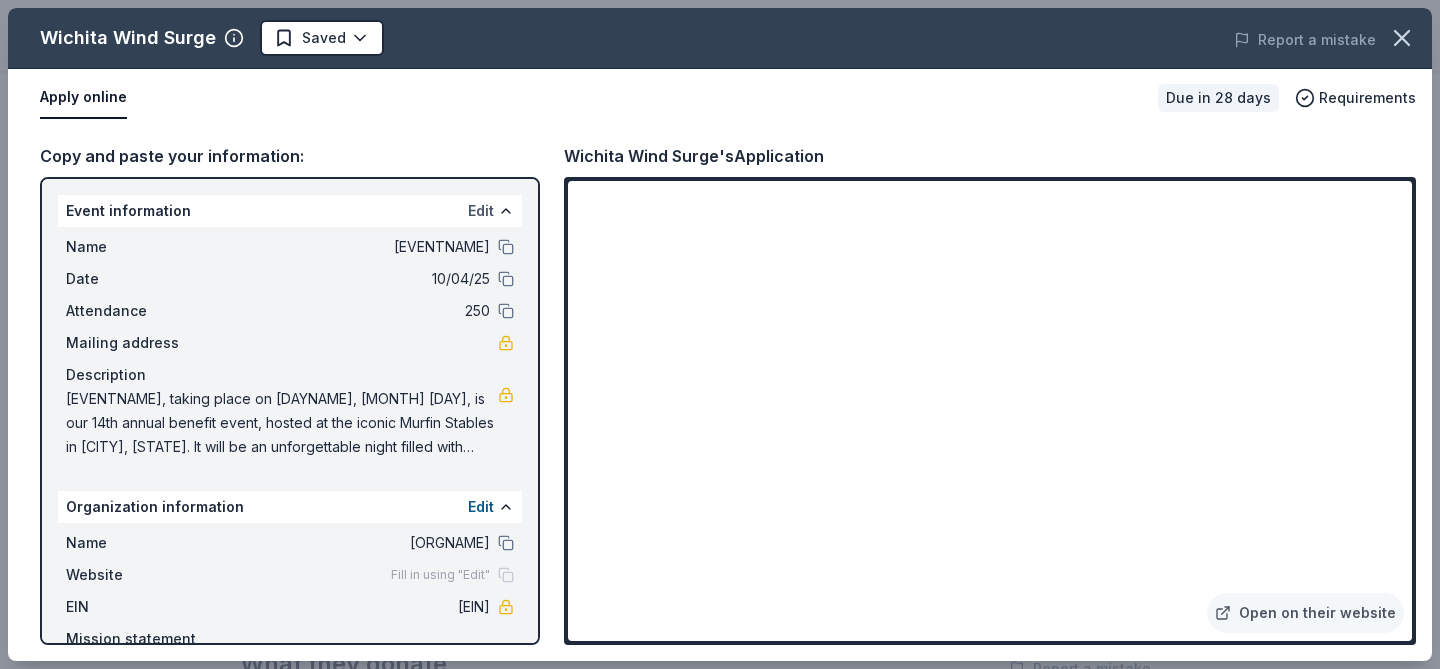 click on "Edit" at bounding box center (481, 211) 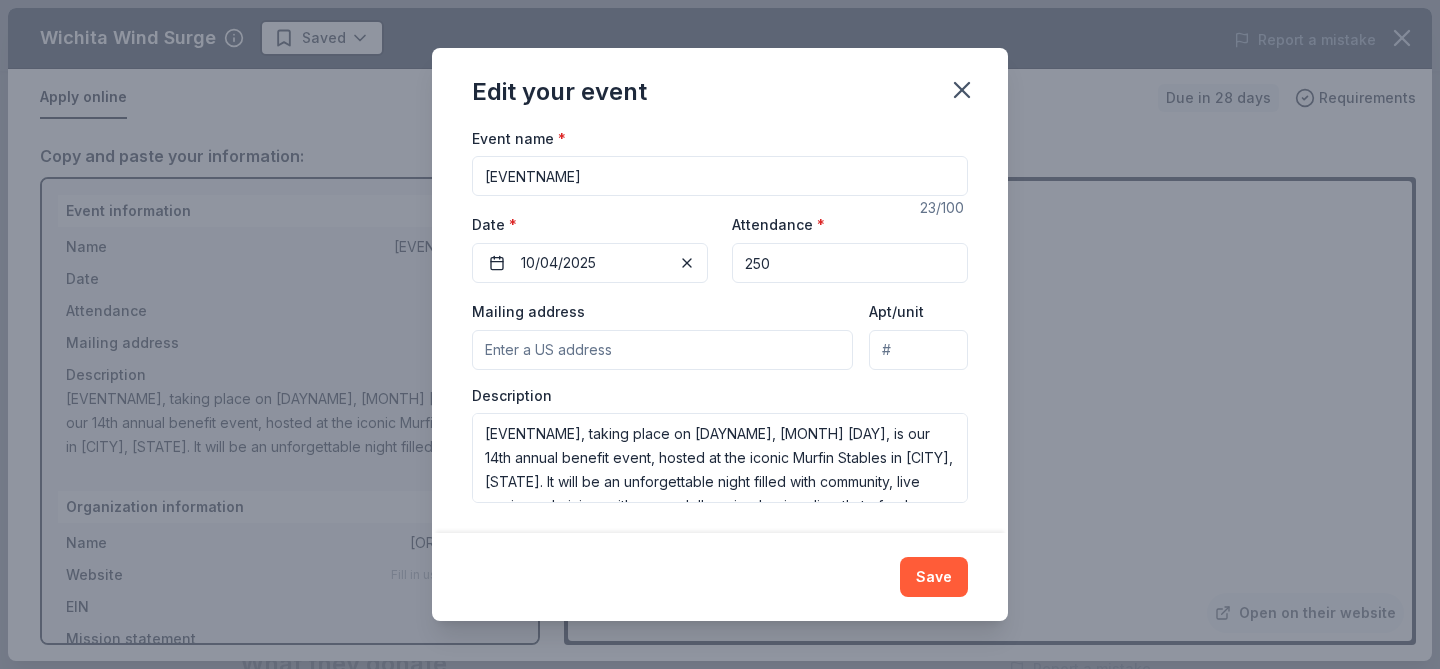 scroll, scrollTop: 164, scrollLeft: 0, axis: vertical 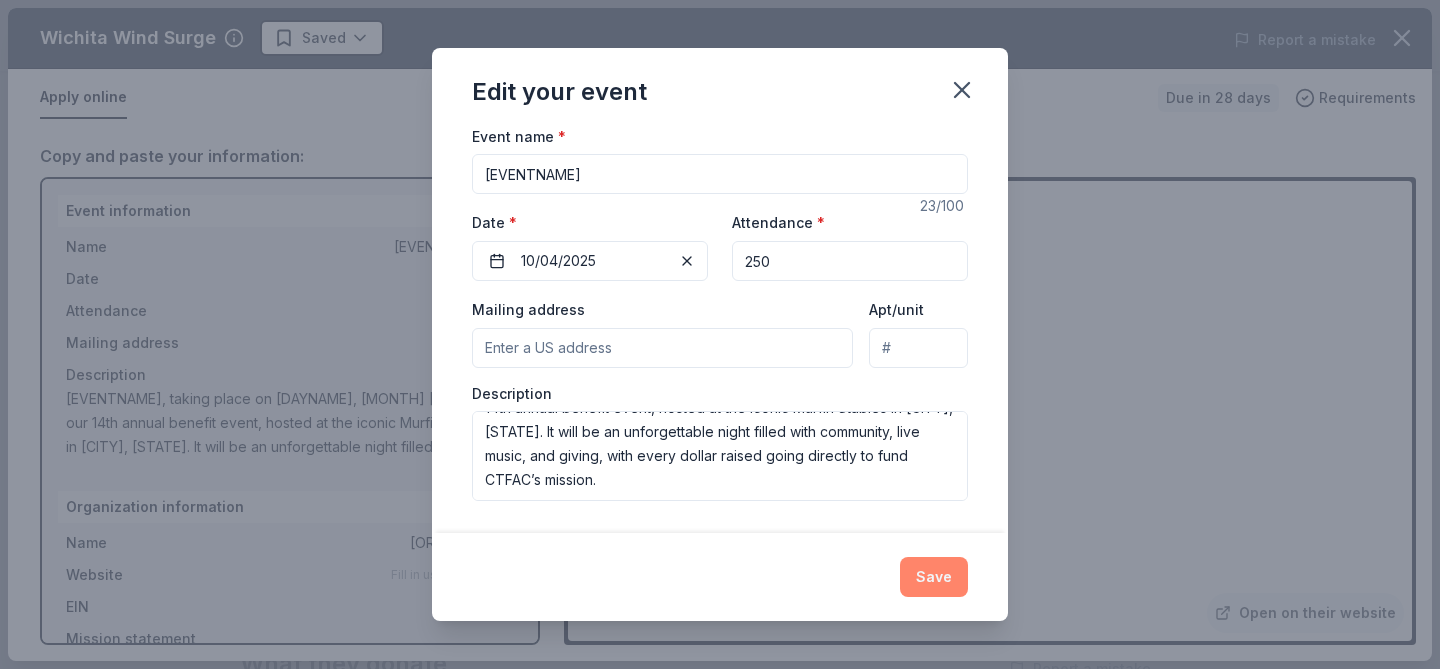 click on "Save" at bounding box center (934, 577) 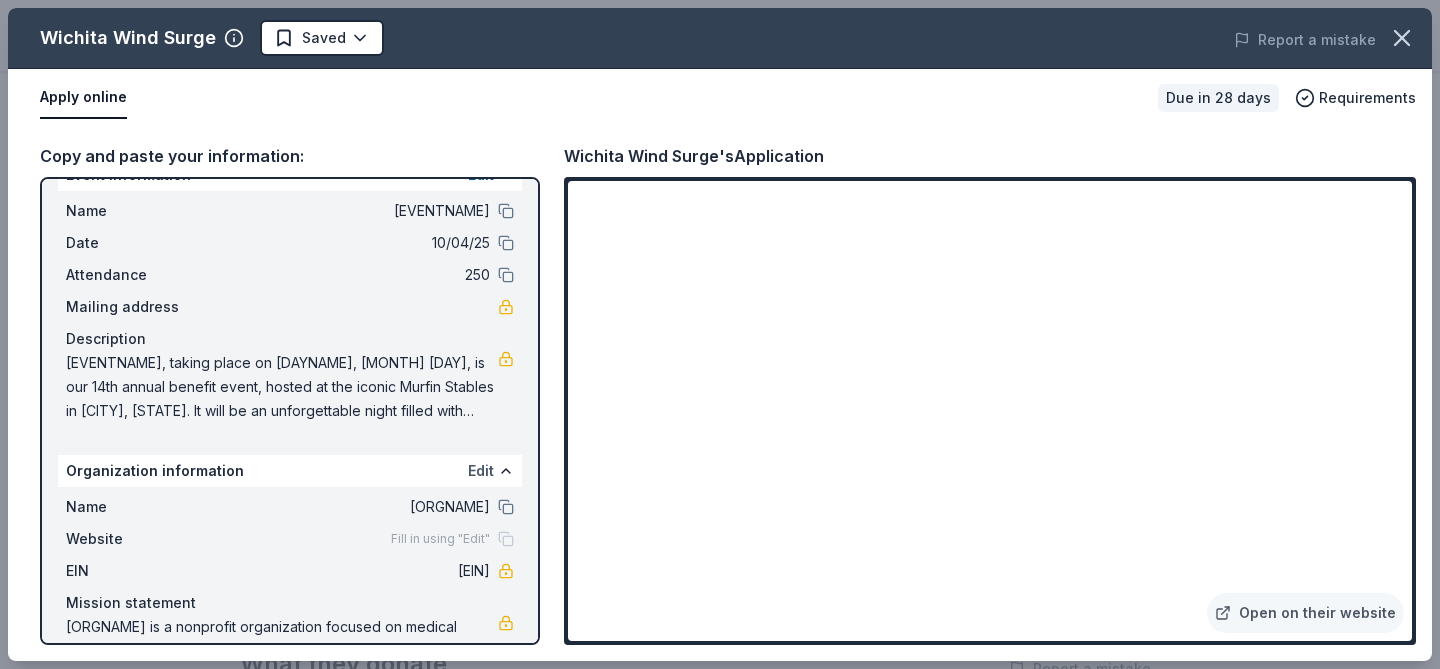 scroll, scrollTop: 104, scrollLeft: 0, axis: vertical 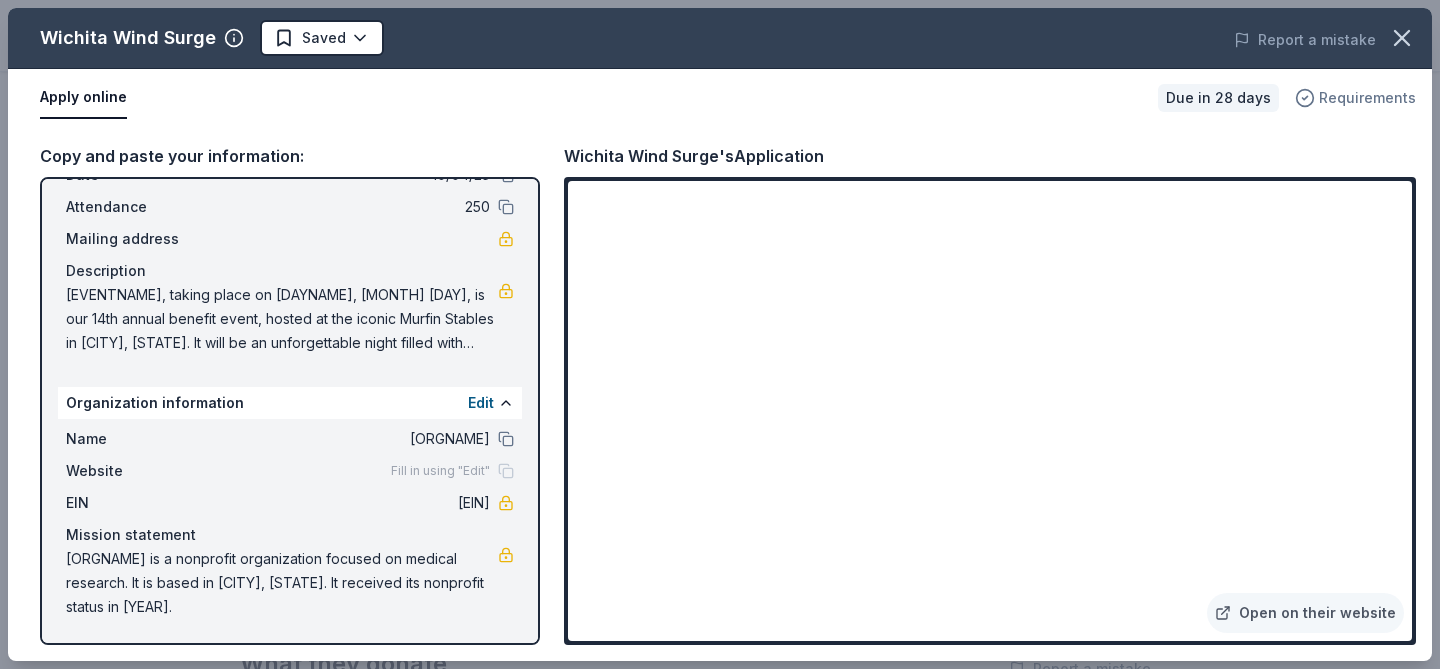 click on "Requirements" at bounding box center (1367, 98) 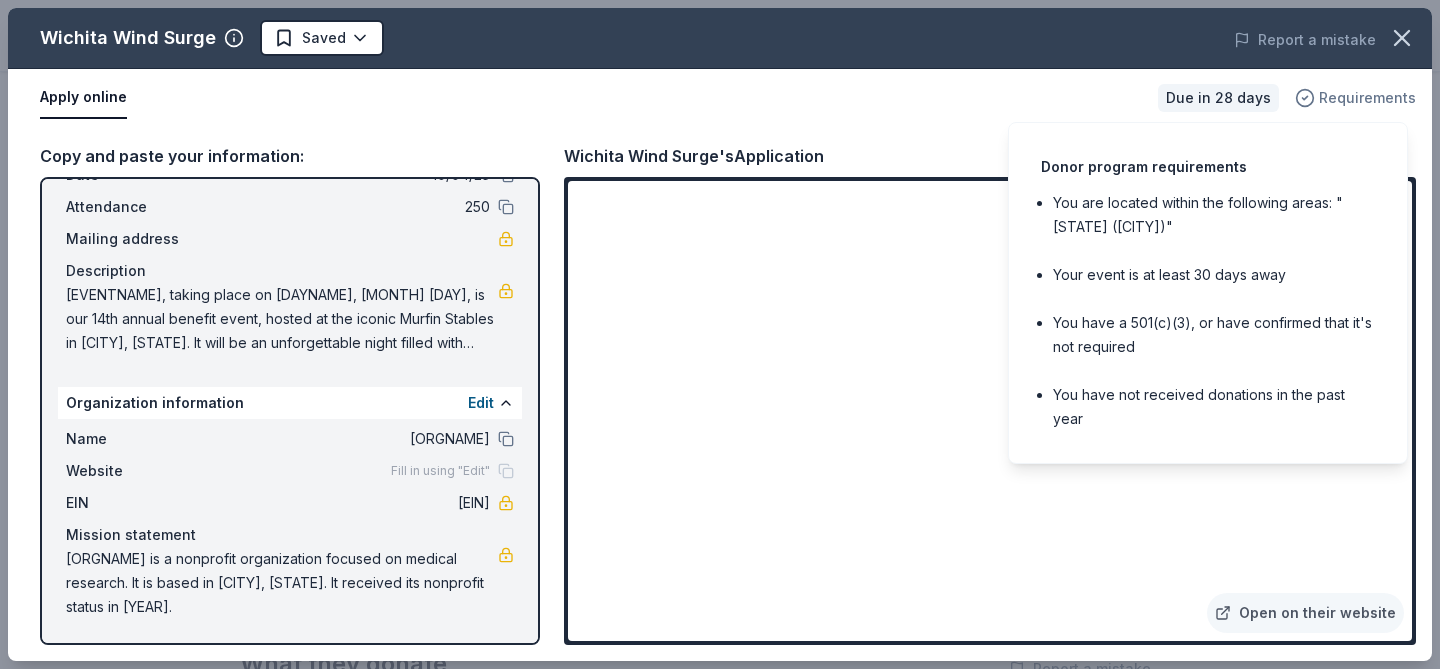 click on "Requirements" at bounding box center [1367, 98] 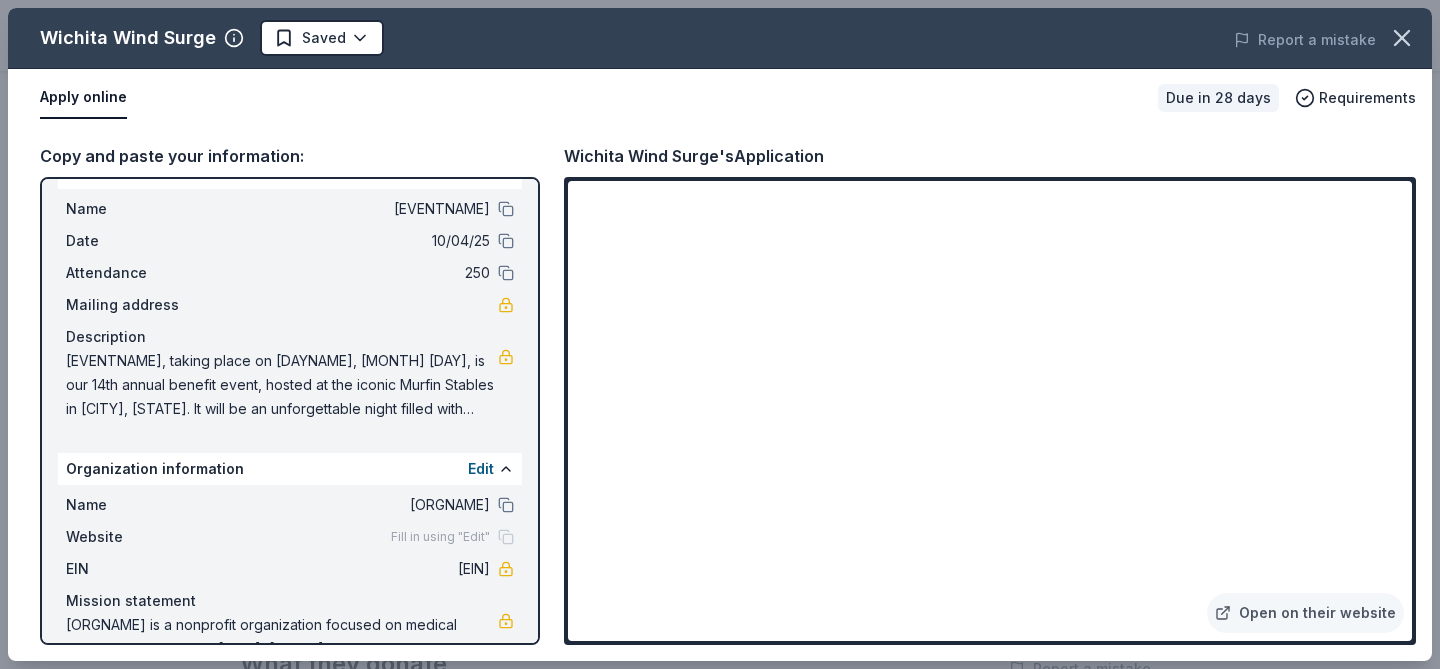 scroll, scrollTop: 0, scrollLeft: 0, axis: both 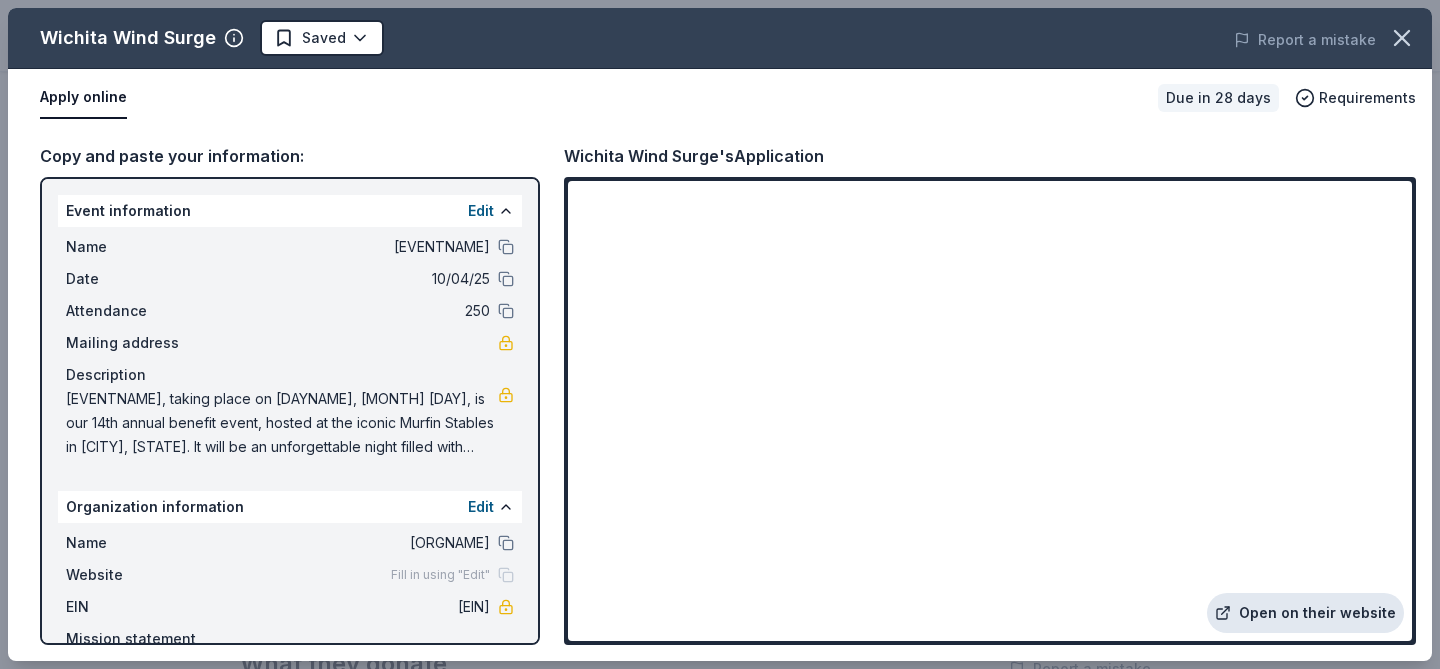 click on "Open on their website" at bounding box center [1305, 613] 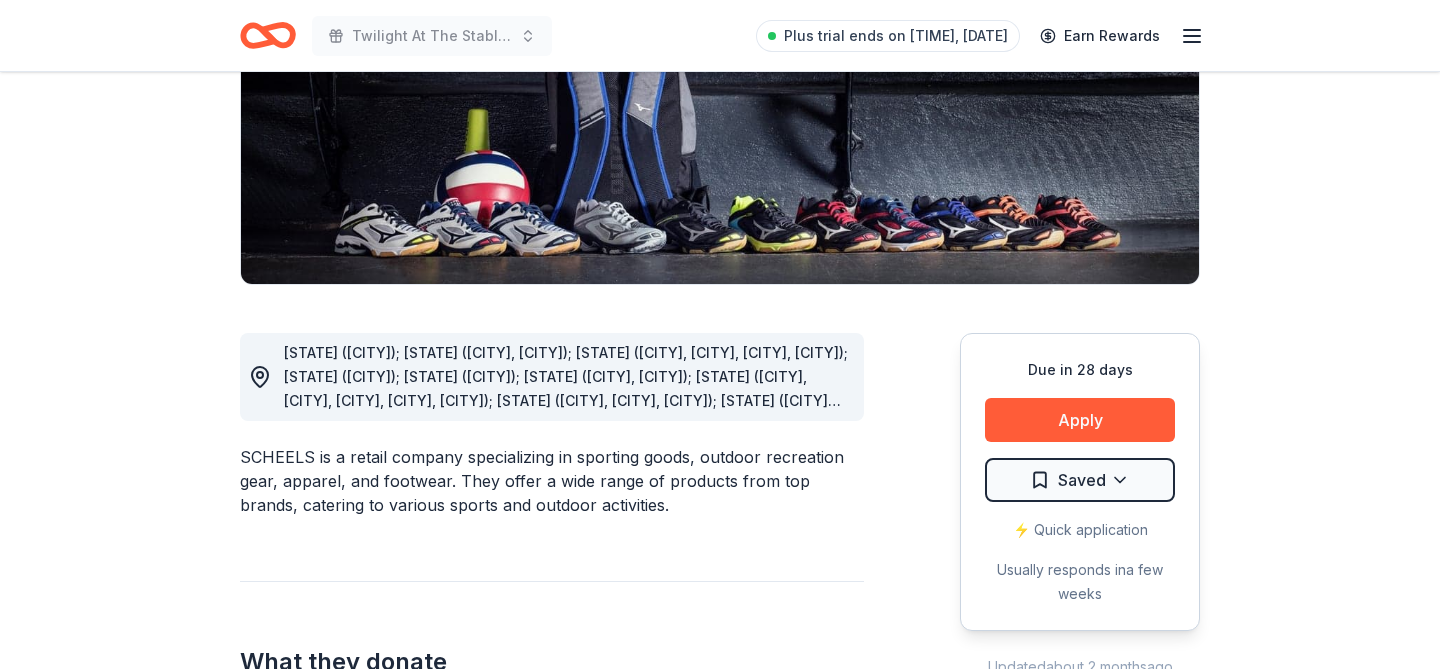 scroll, scrollTop: 384, scrollLeft: 0, axis: vertical 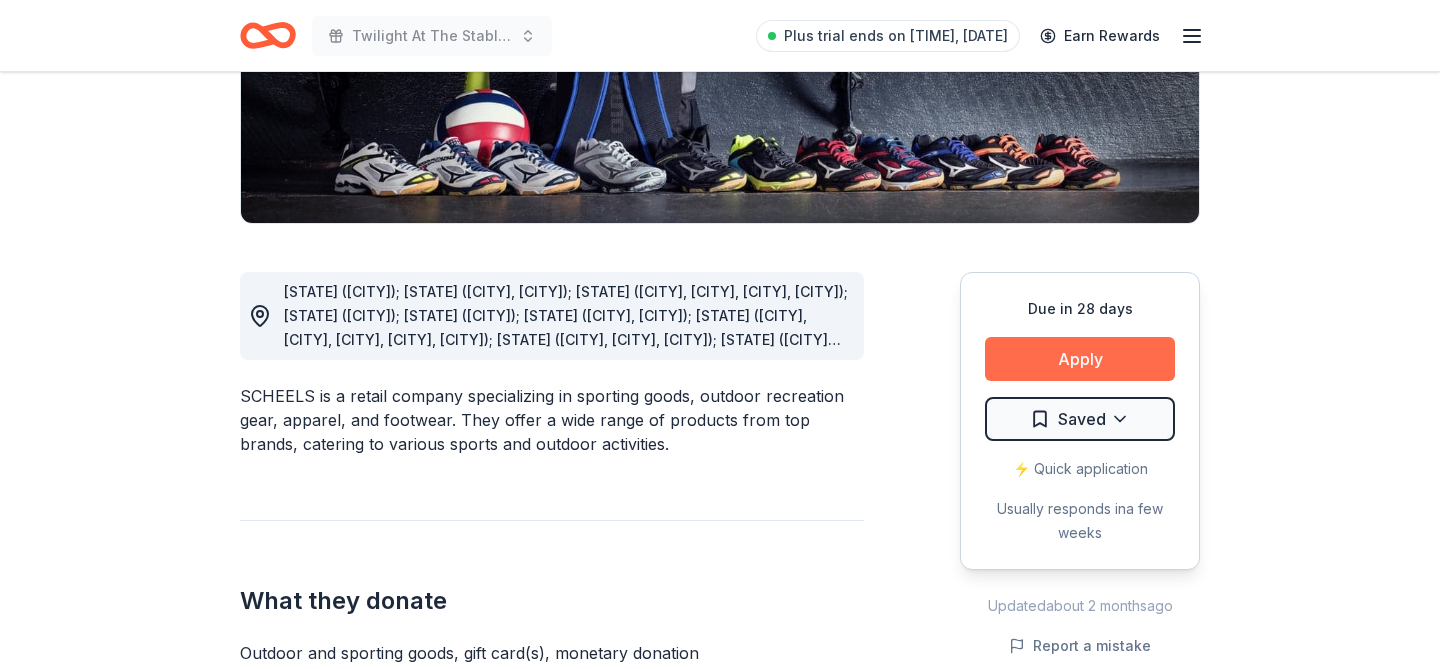 click on "Apply" at bounding box center (1080, 359) 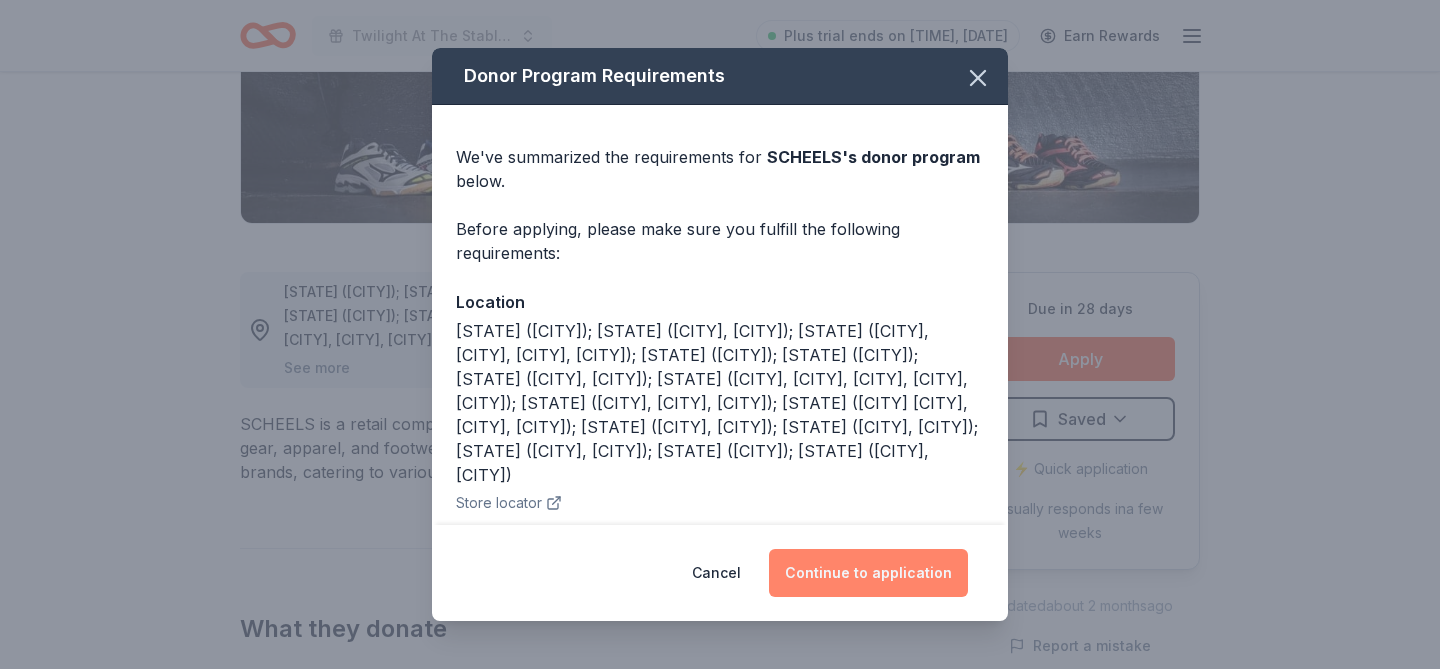 click on "Continue to application" at bounding box center (868, 573) 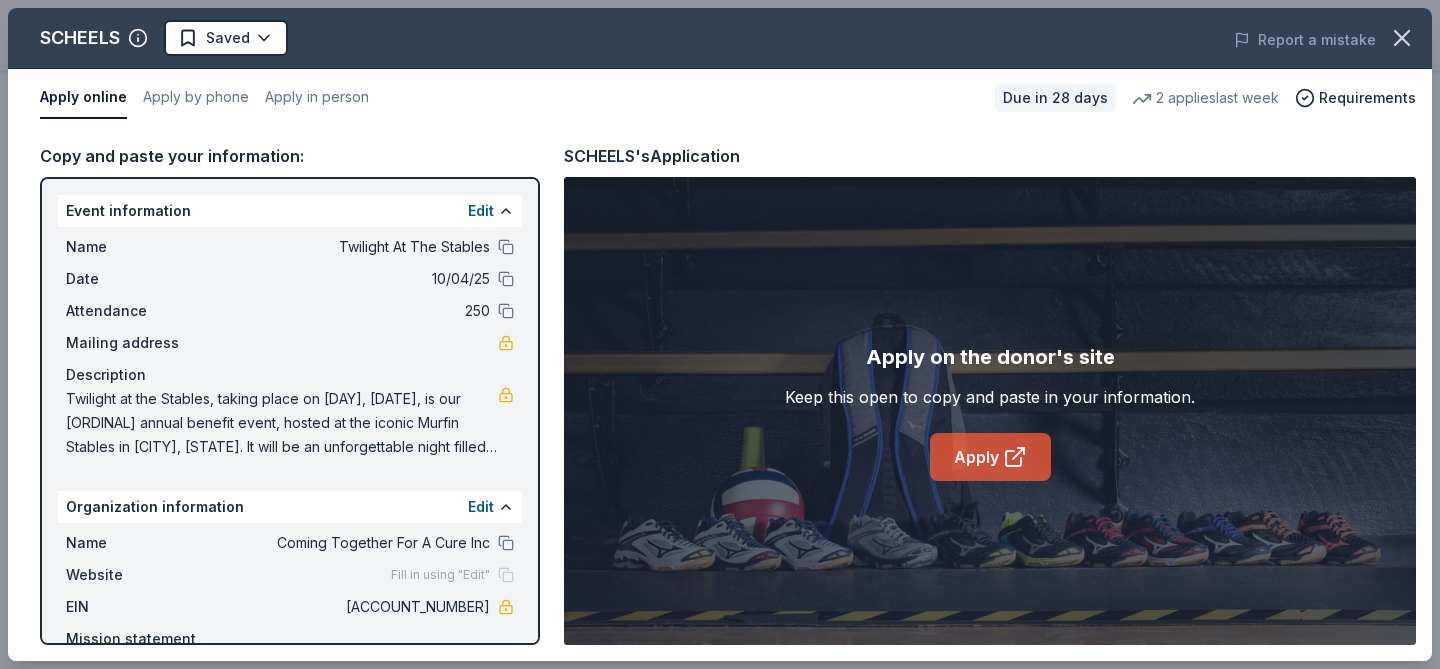 click on "Apply" at bounding box center [990, 457] 